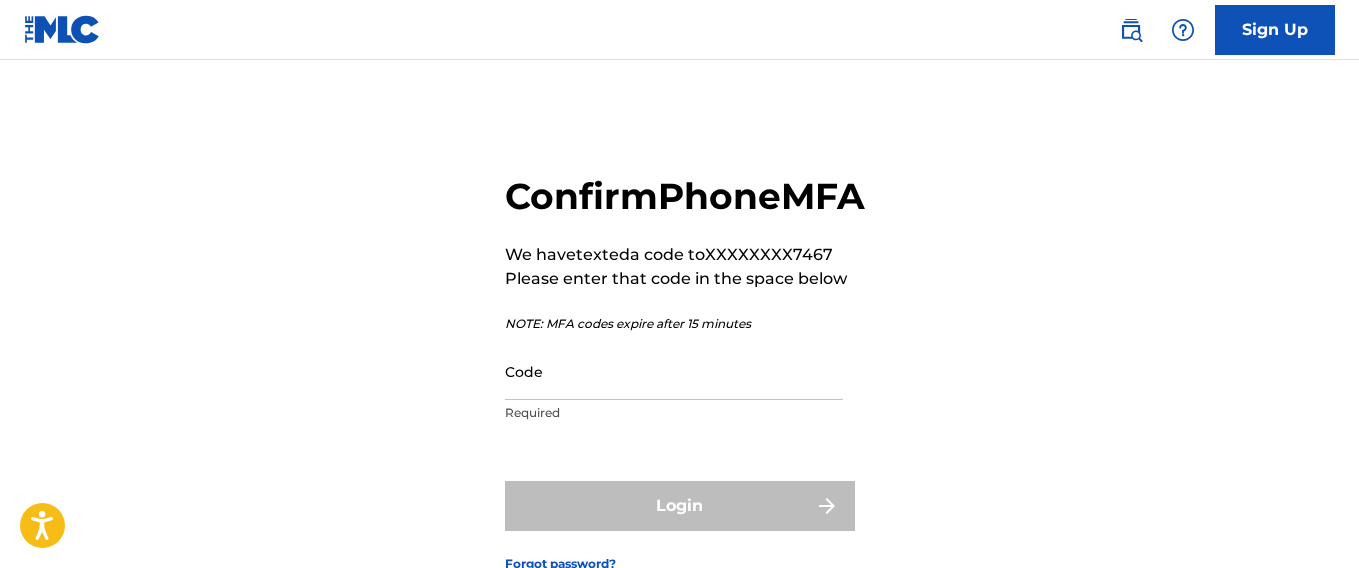 scroll, scrollTop: 0, scrollLeft: 0, axis: both 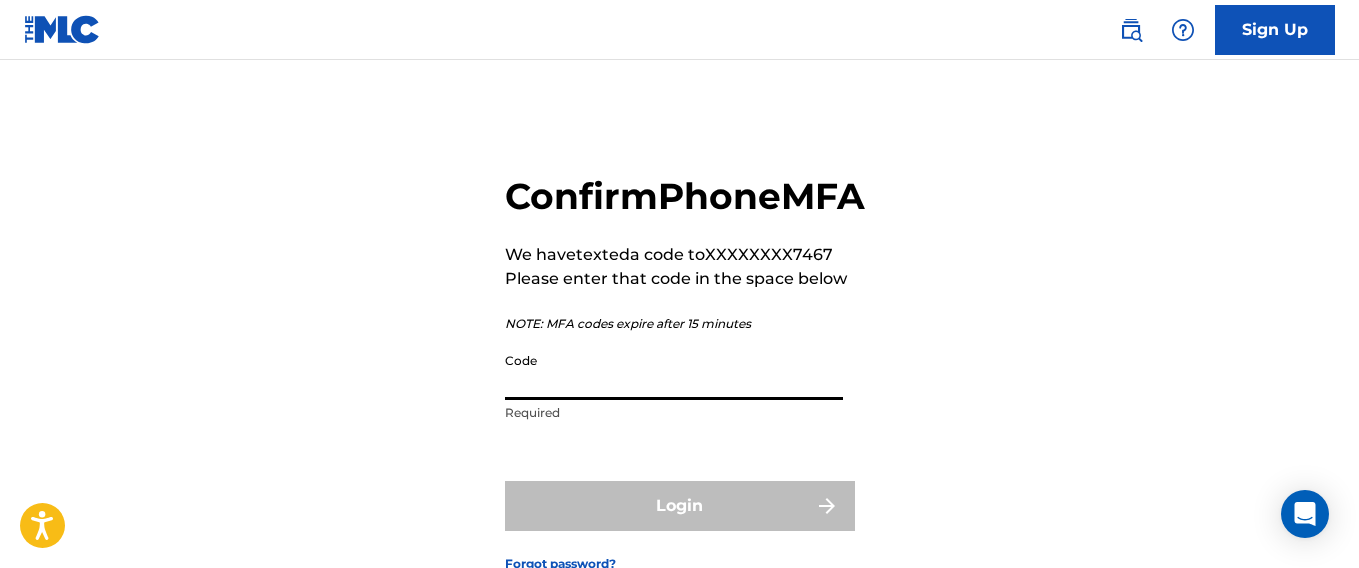 click on "Code" at bounding box center [674, 371] 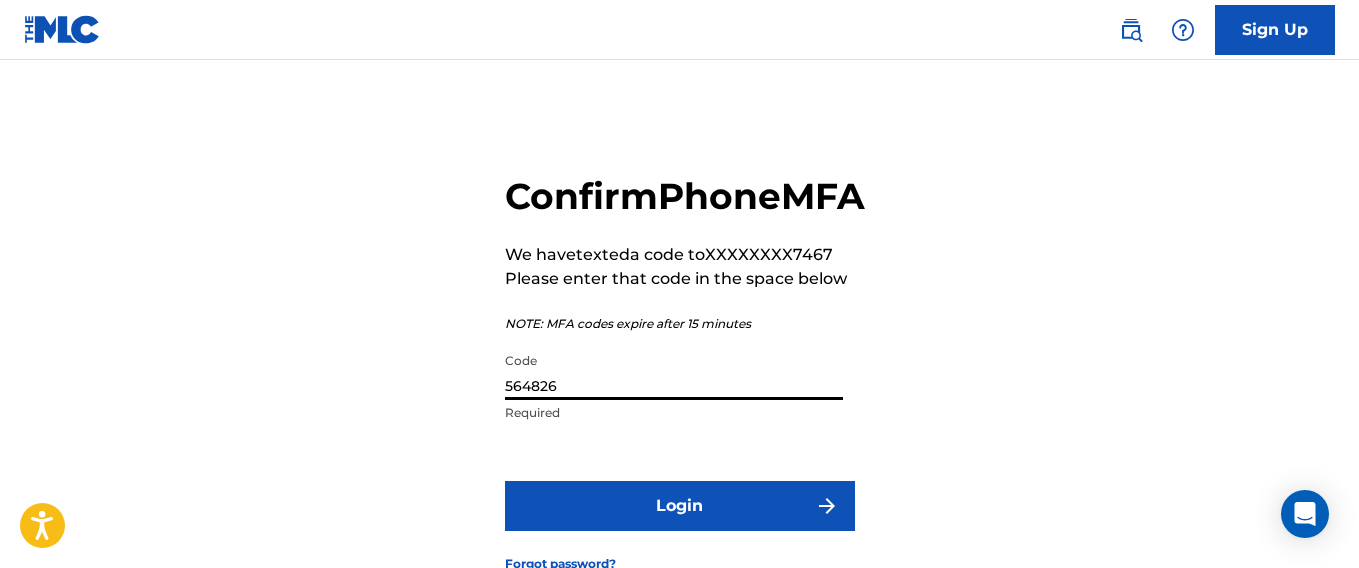 type on "564826" 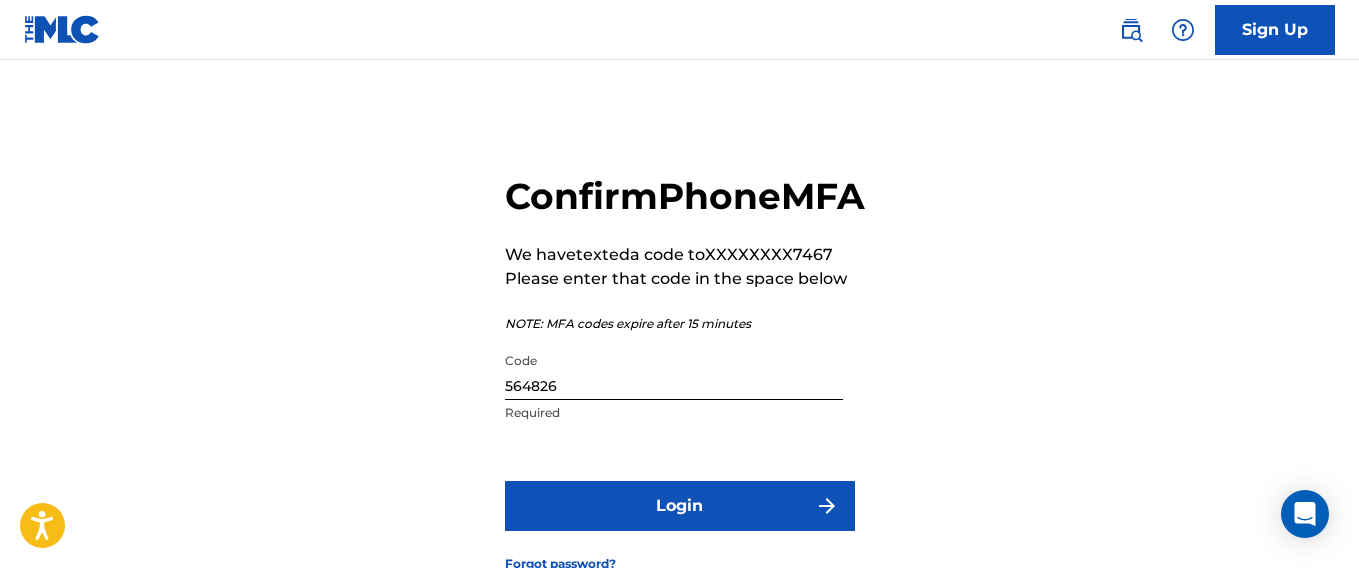 click on "Login" at bounding box center [680, 506] 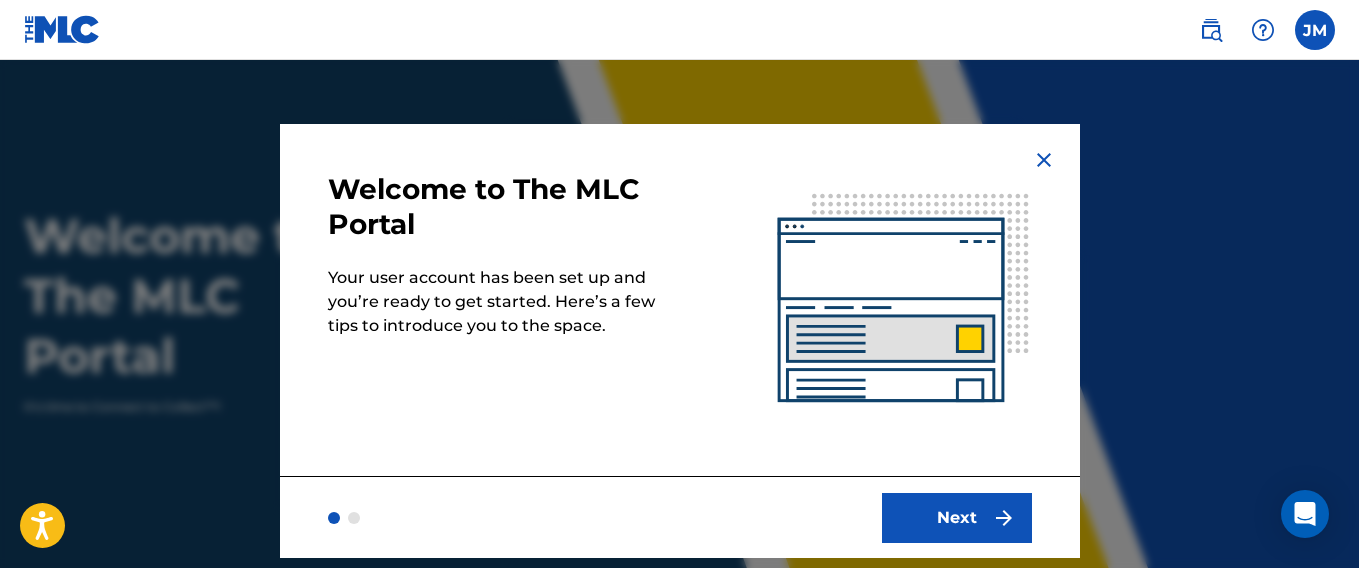scroll, scrollTop: 0, scrollLeft: 0, axis: both 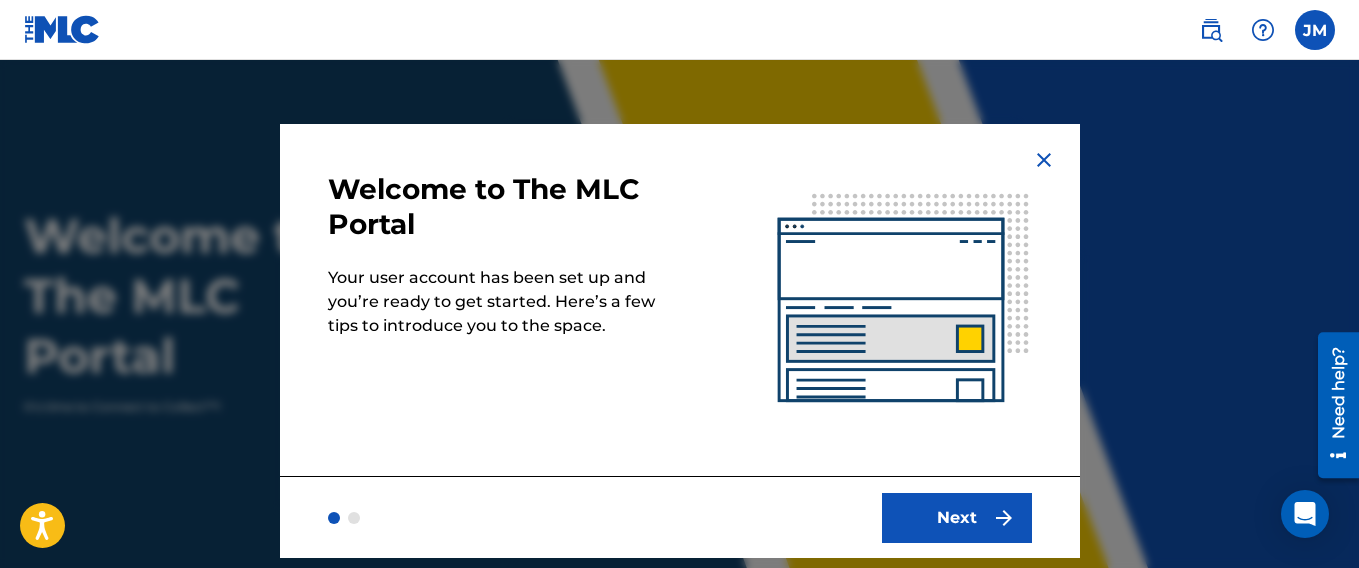 click on "Next" at bounding box center (957, 518) 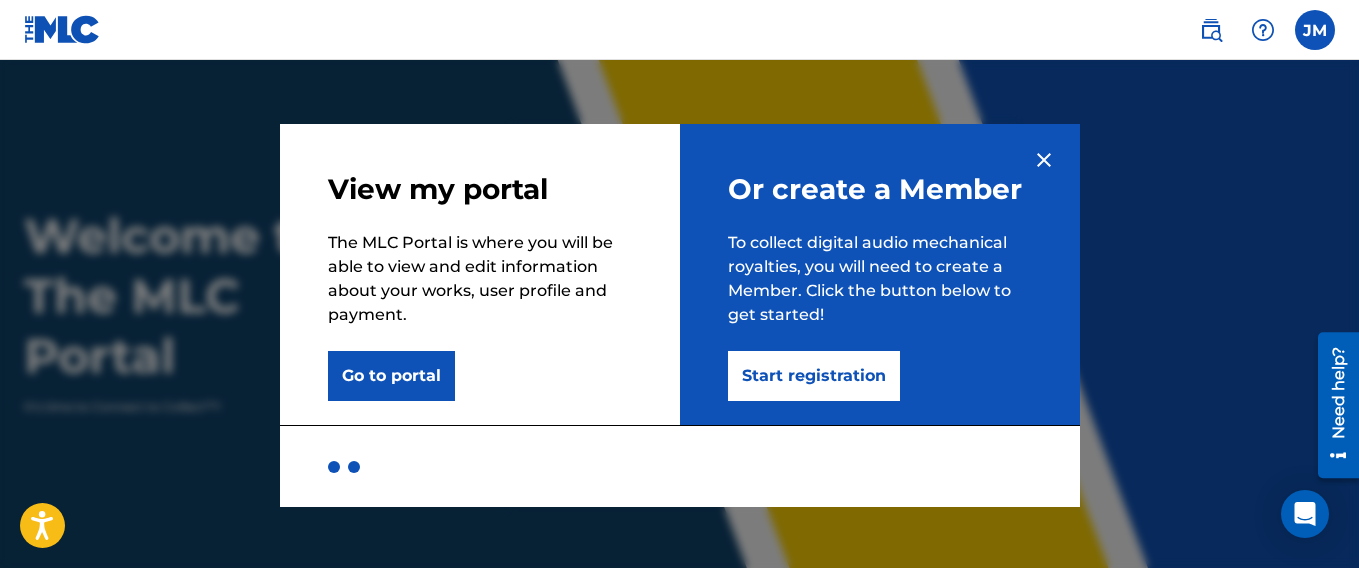 click on "Go to portal" at bounding box center (391, 376) 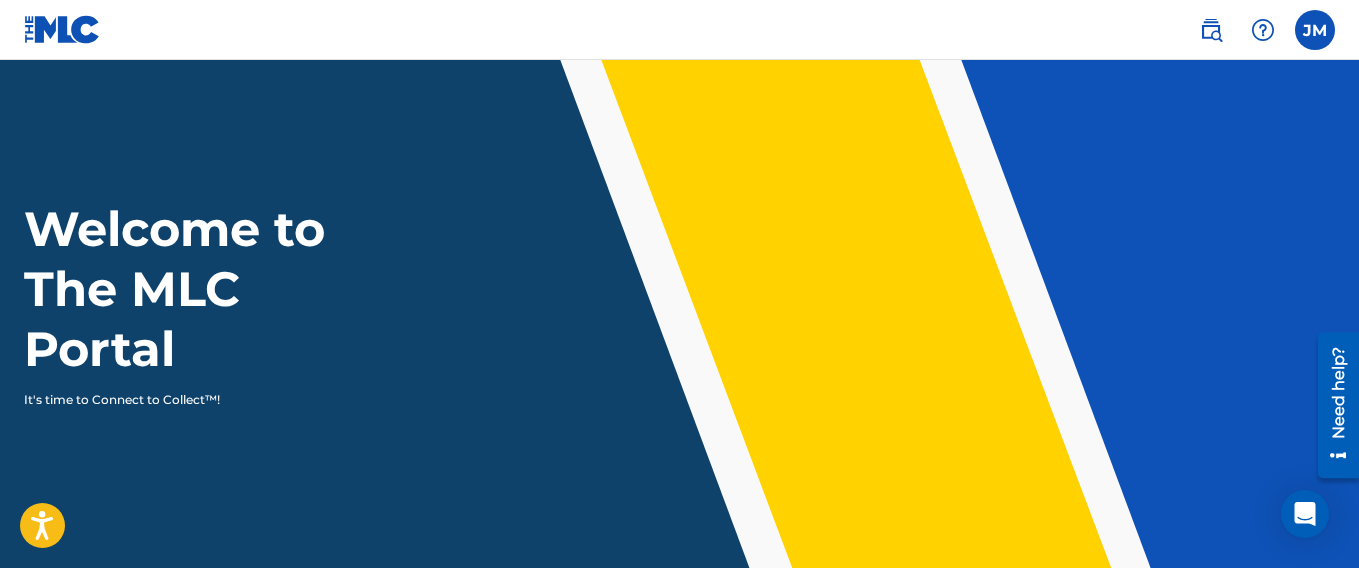 scroll, scrollTop: 0, scrollLeft: 0, axis: both 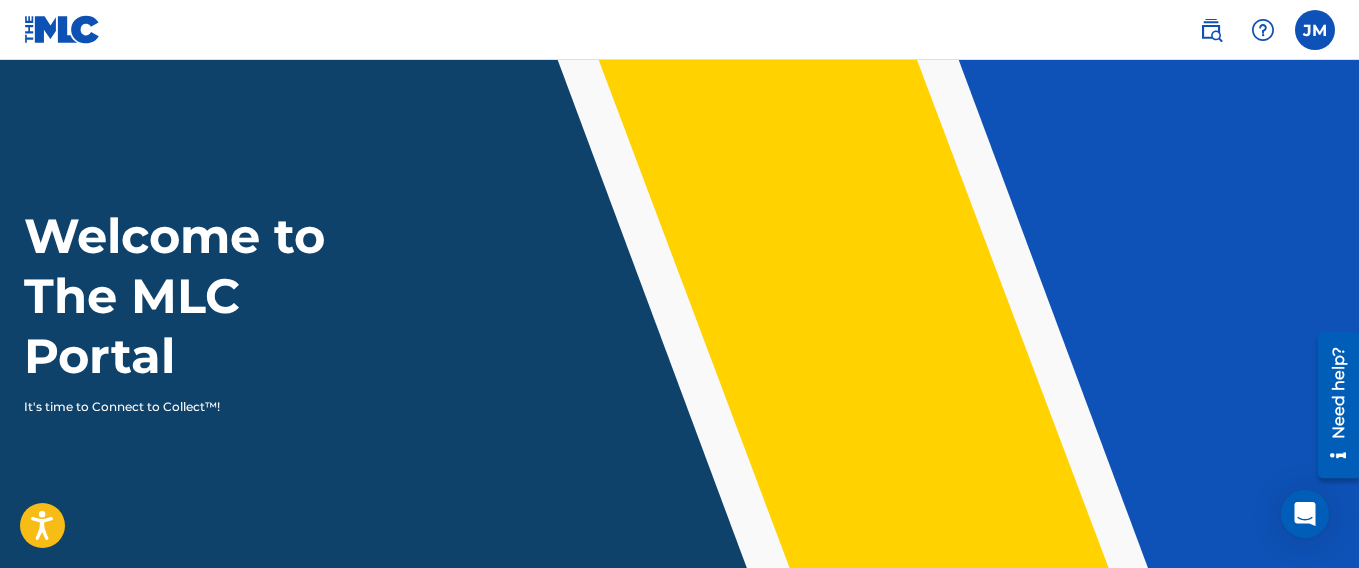 click at bounding box center [1315, 30] 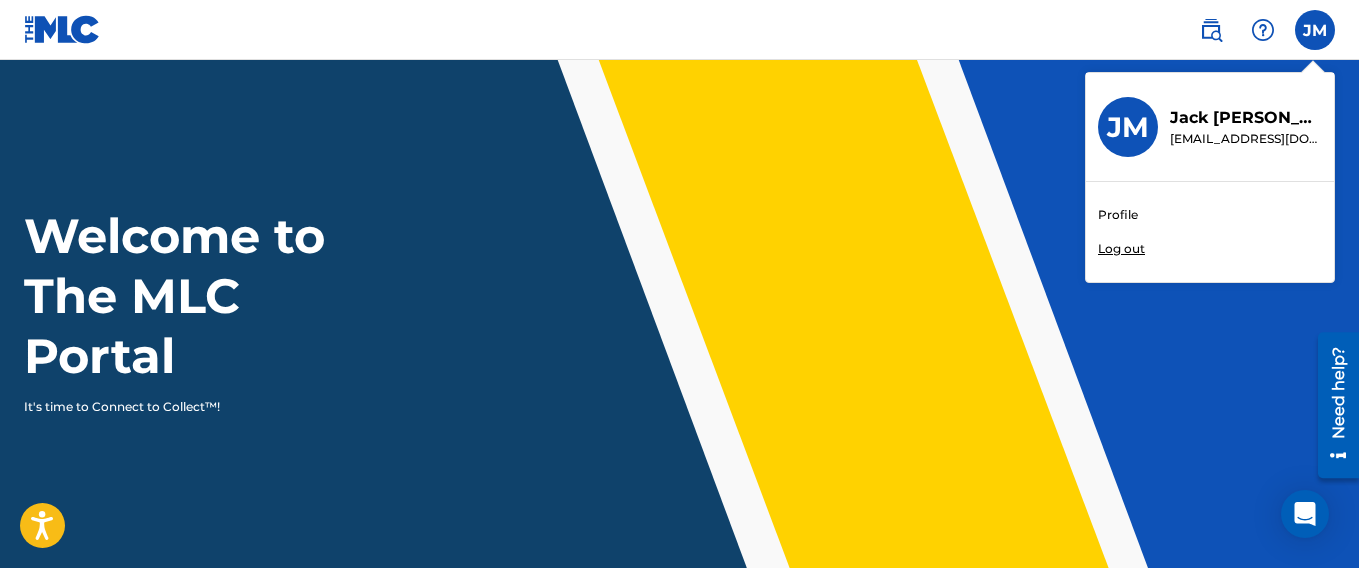 click on "Profile" at bounding box center [1118, 215] 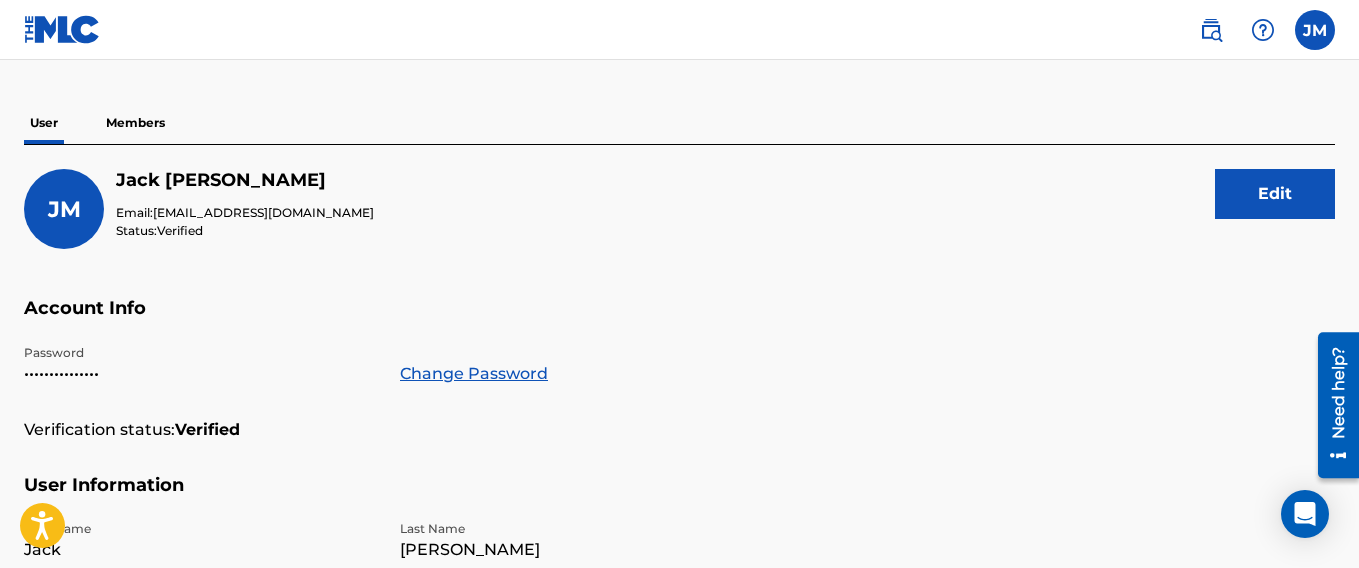 scroll, scrollTop: 0, scrollLeft: 0, axis: both 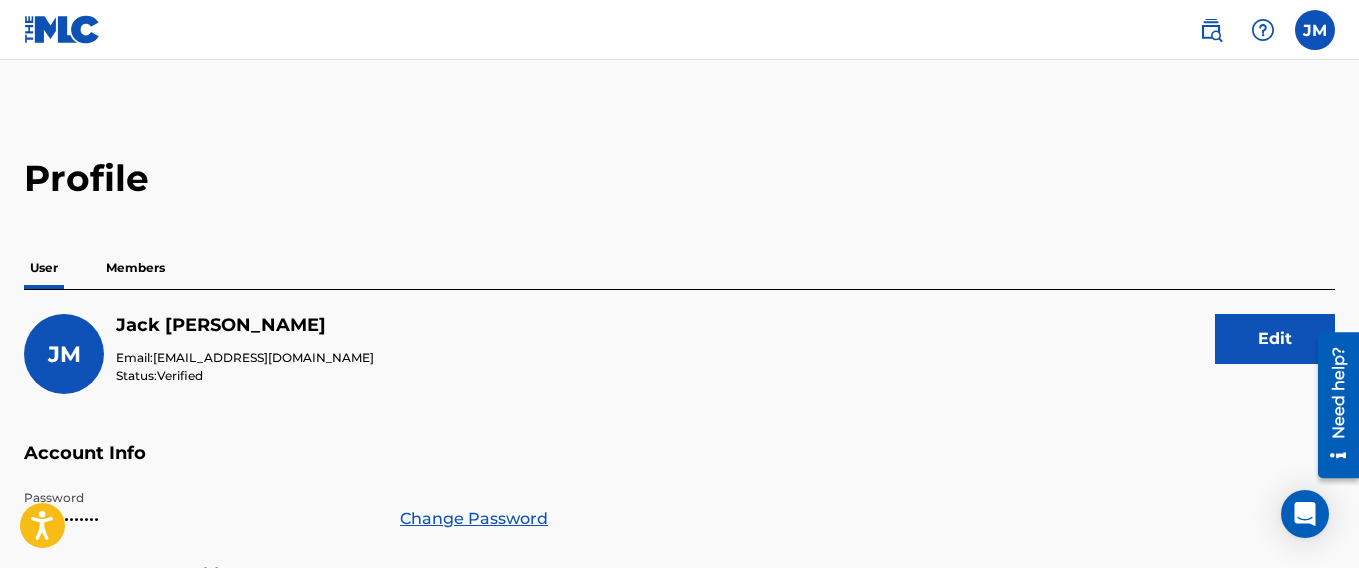click at bounding box center [1211, 30] 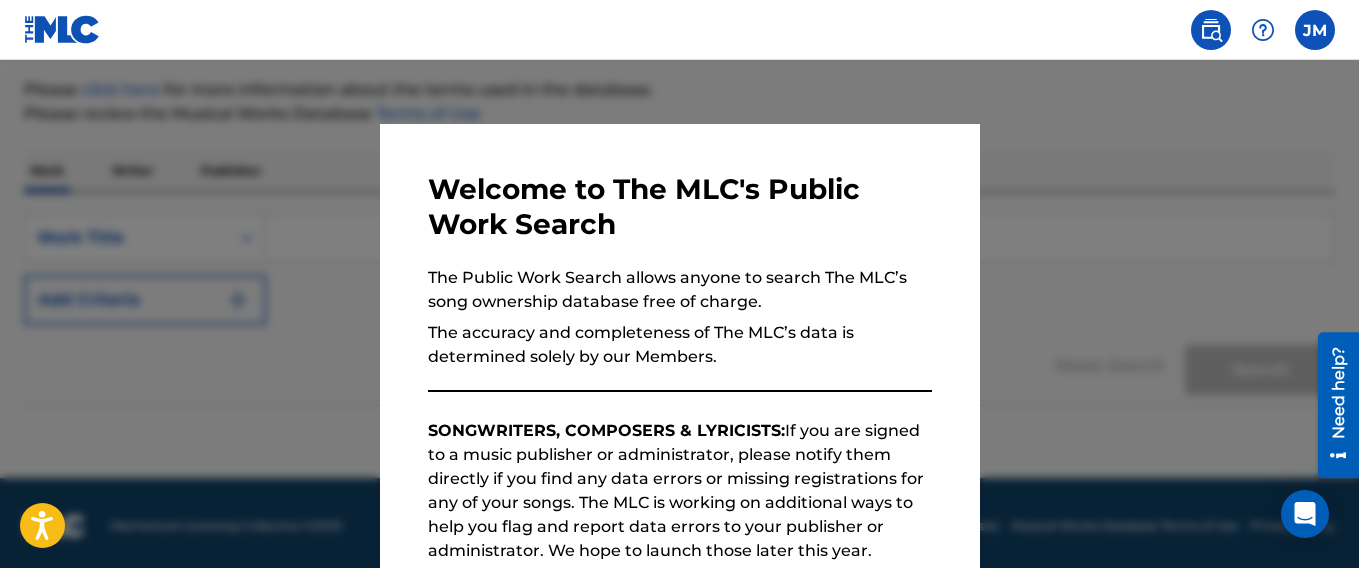 scroll, scrollTop: 238, scrollLeft: 0, axis: vertical 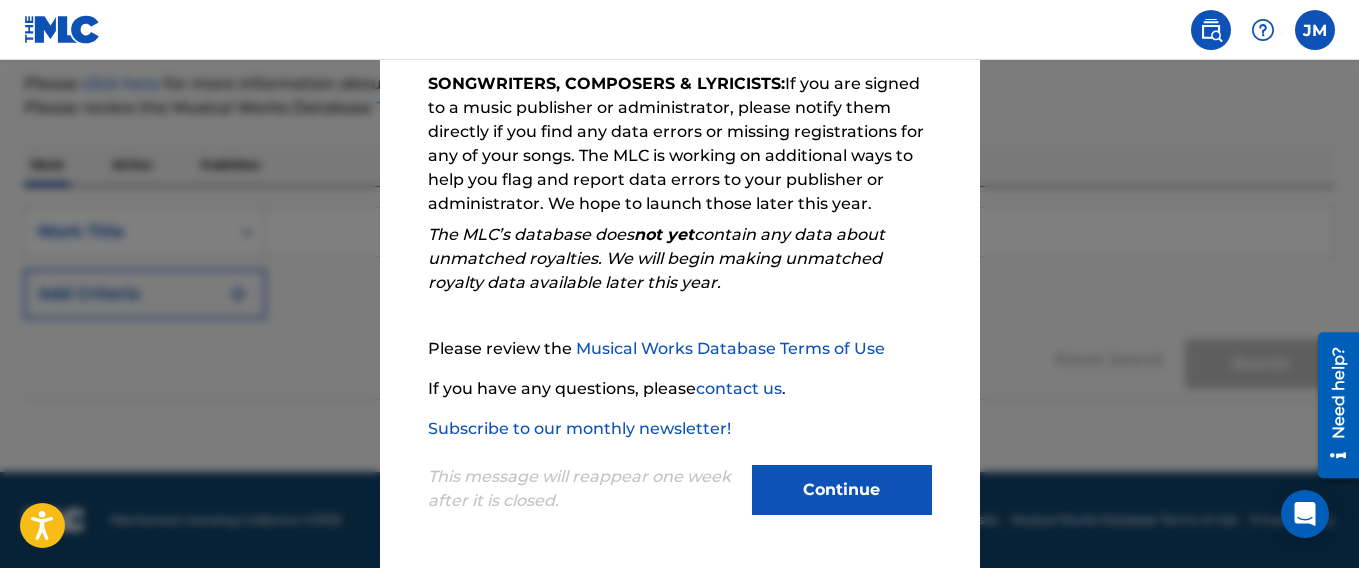 click on "Continue" at bounding box center (842, 490) 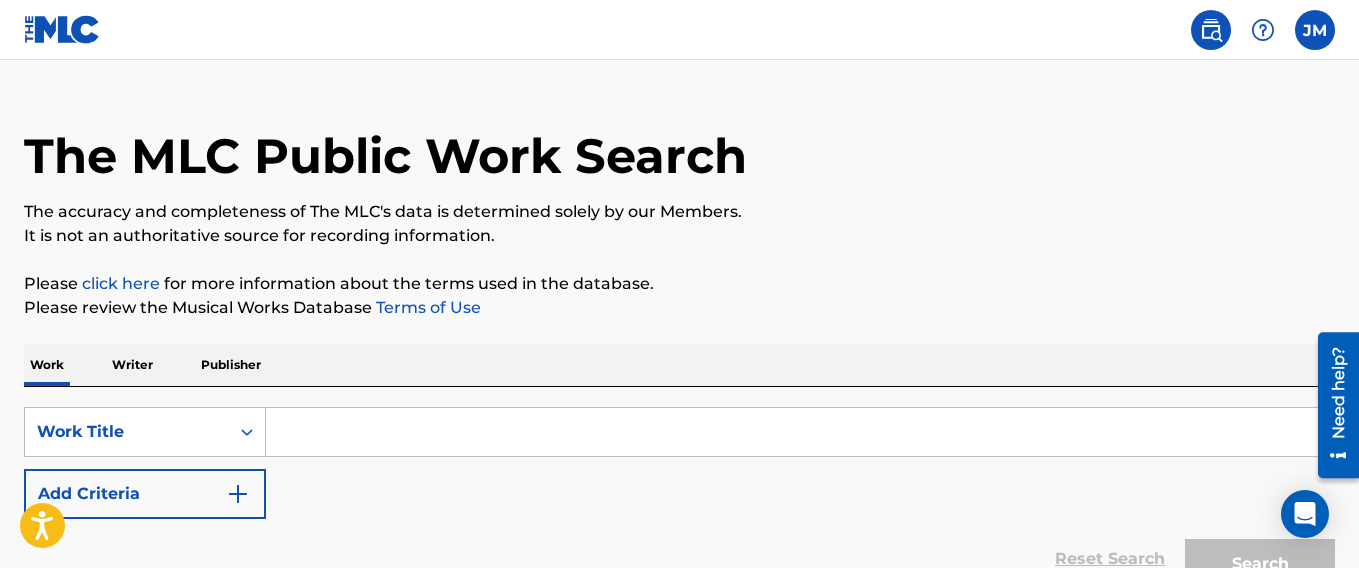 scroll, scrollTop: 138, scrollLeft: 0, axis: vertical 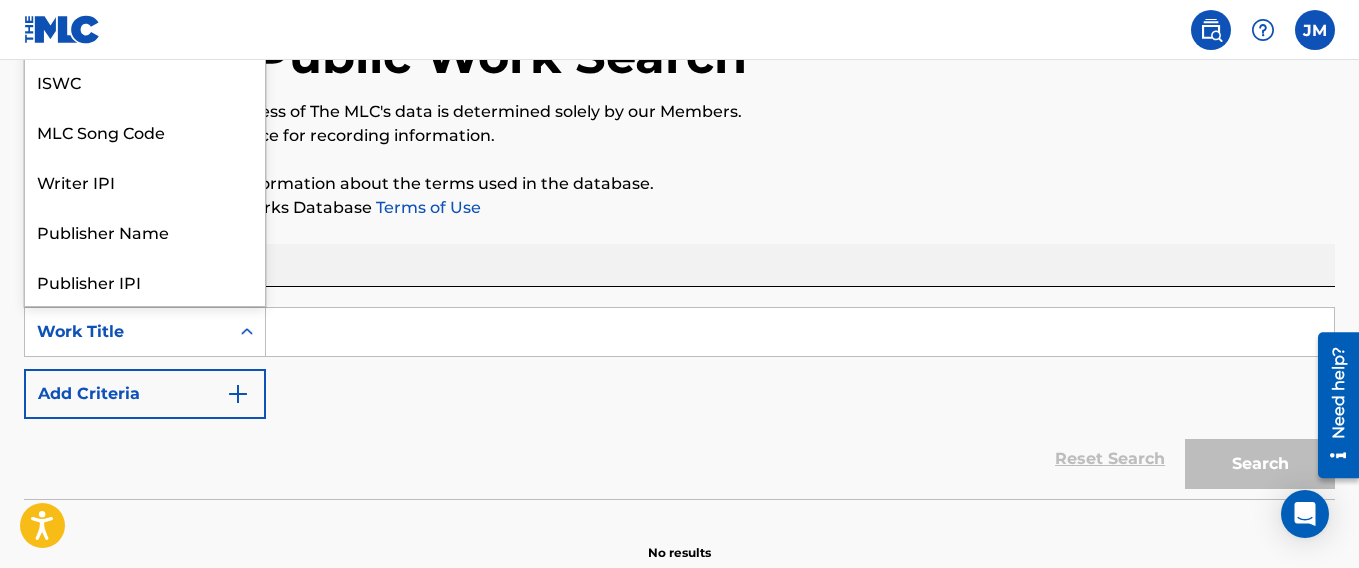 click on "Work Title" at bounding box center [127, 332] 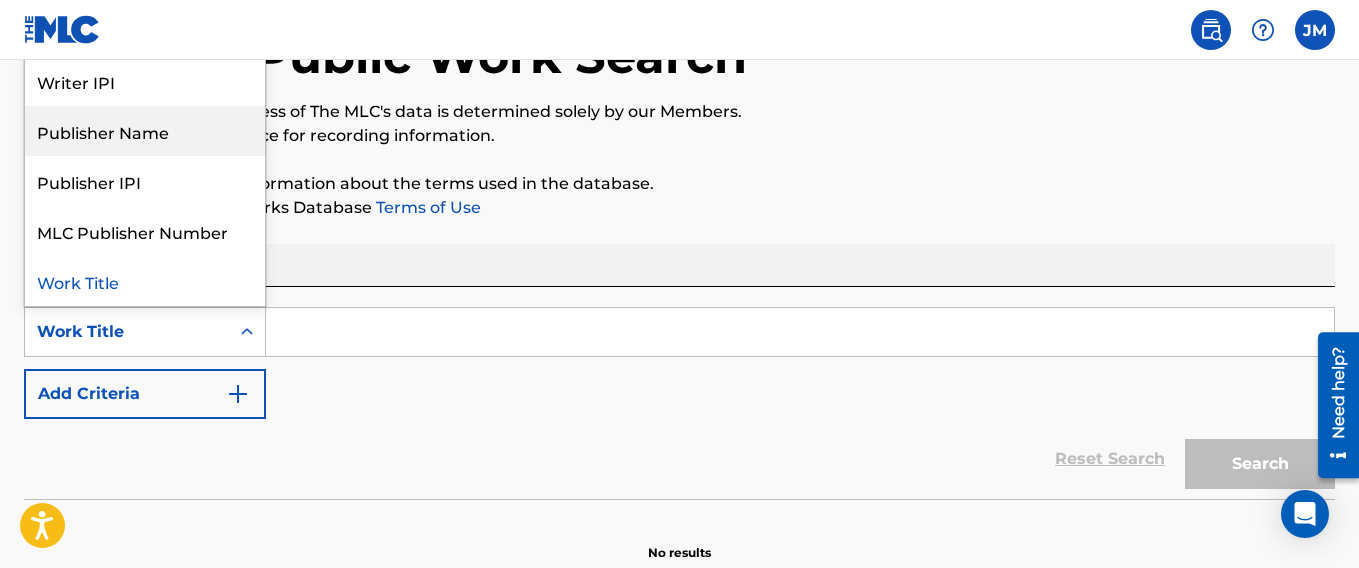 click on "Publisher Name" at bounding box center (145, 131) 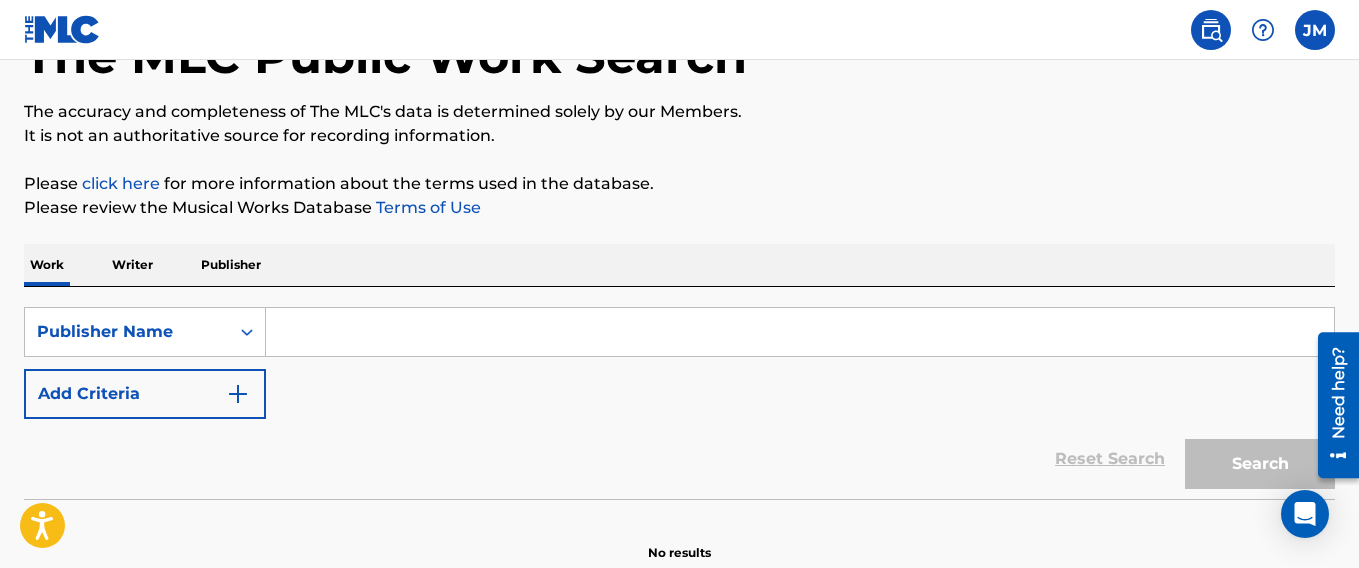 click at bounding box center [800, 332] 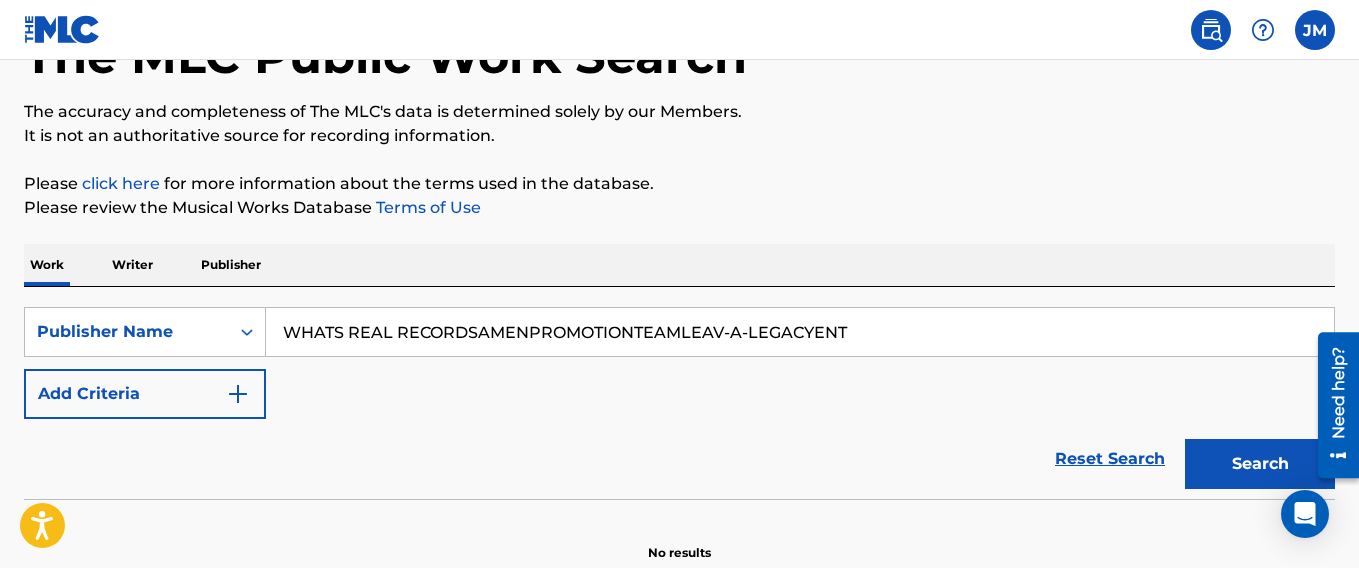 click on "WHATS REAL RECORDSAMENPROMOTIONTEAMLEAV-A-LEGACYENT" at bounding box center [800, 332] 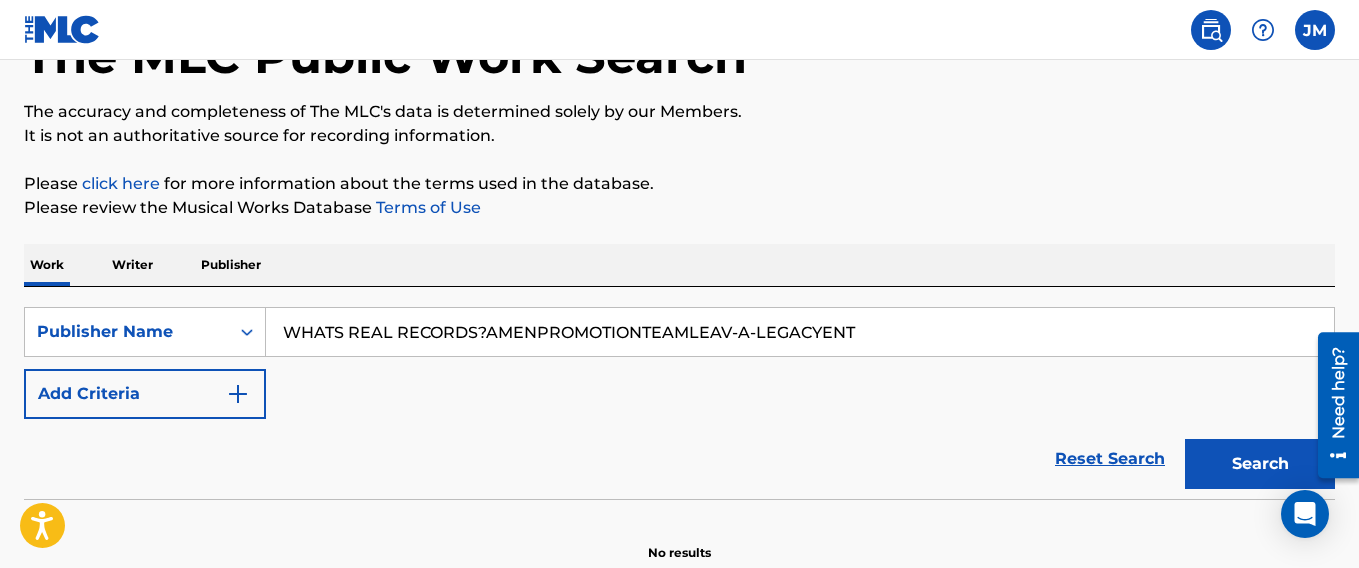 type on "WHATS REAL RECORDS?AMENPROMOTIONTEAMLEAV-A-LEGACYENT" 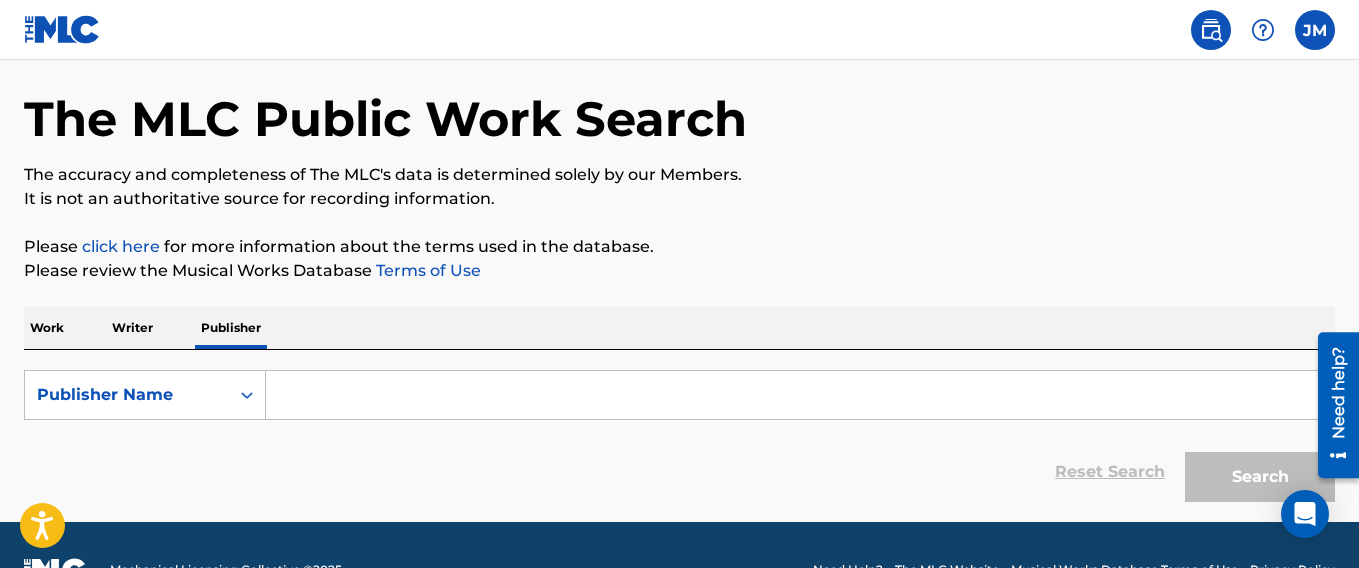 scroll, scrollTop: 125, scrollLeft: 0, axis: vertical 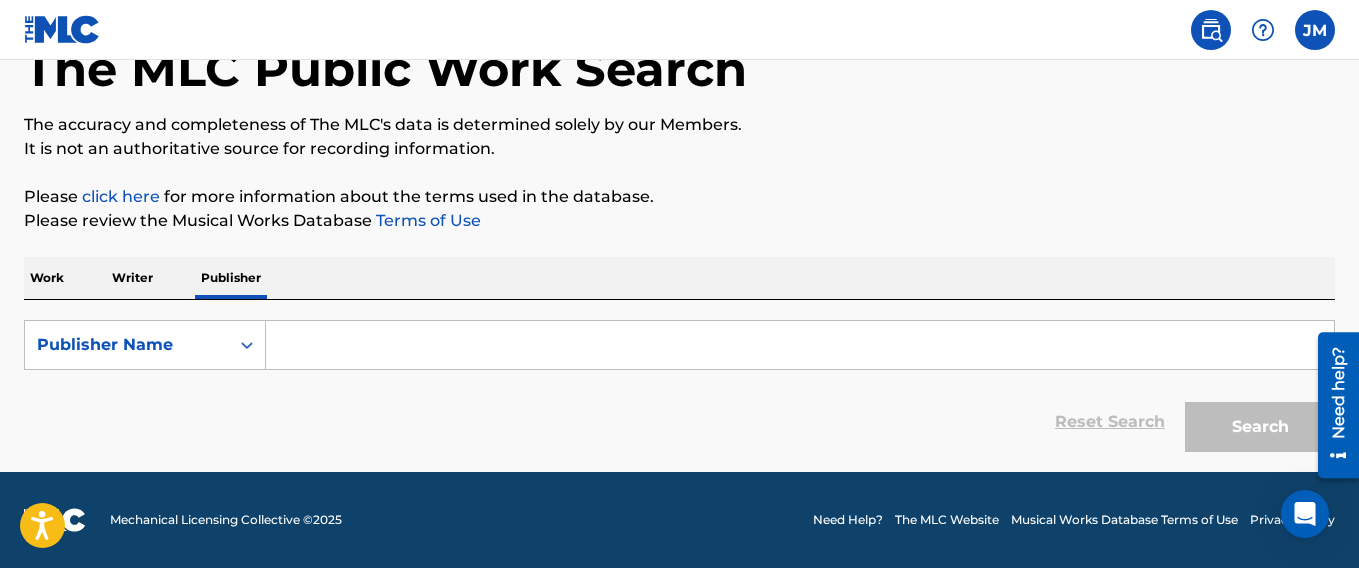 click at bounding box center (800, 345) 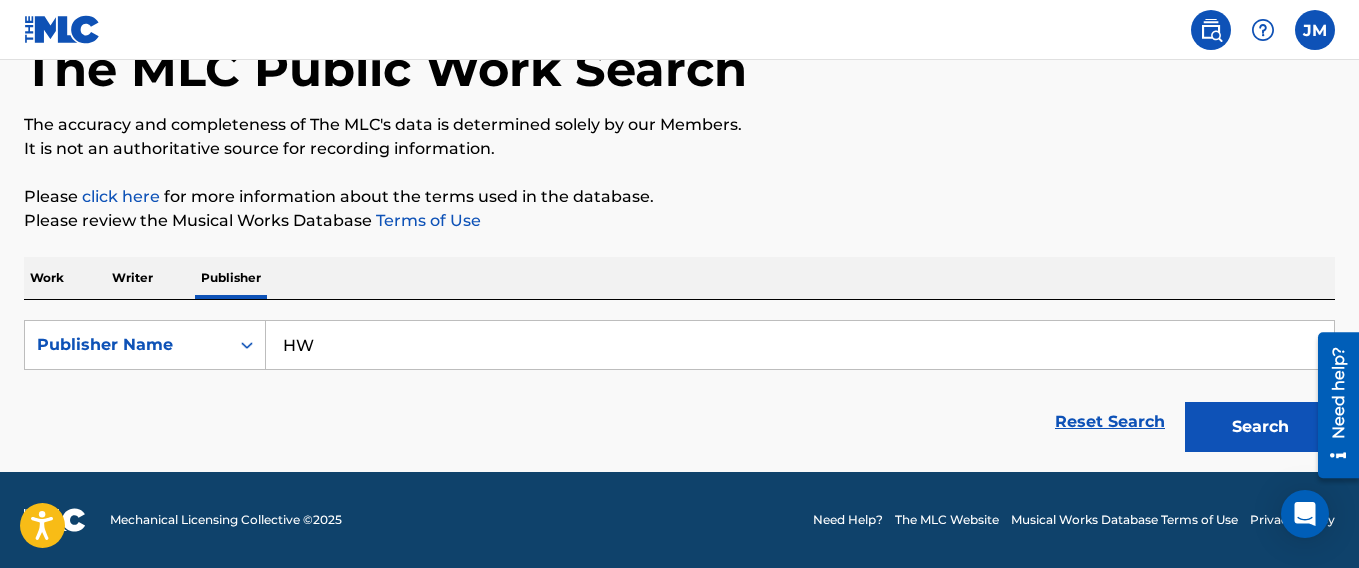 type on "H" 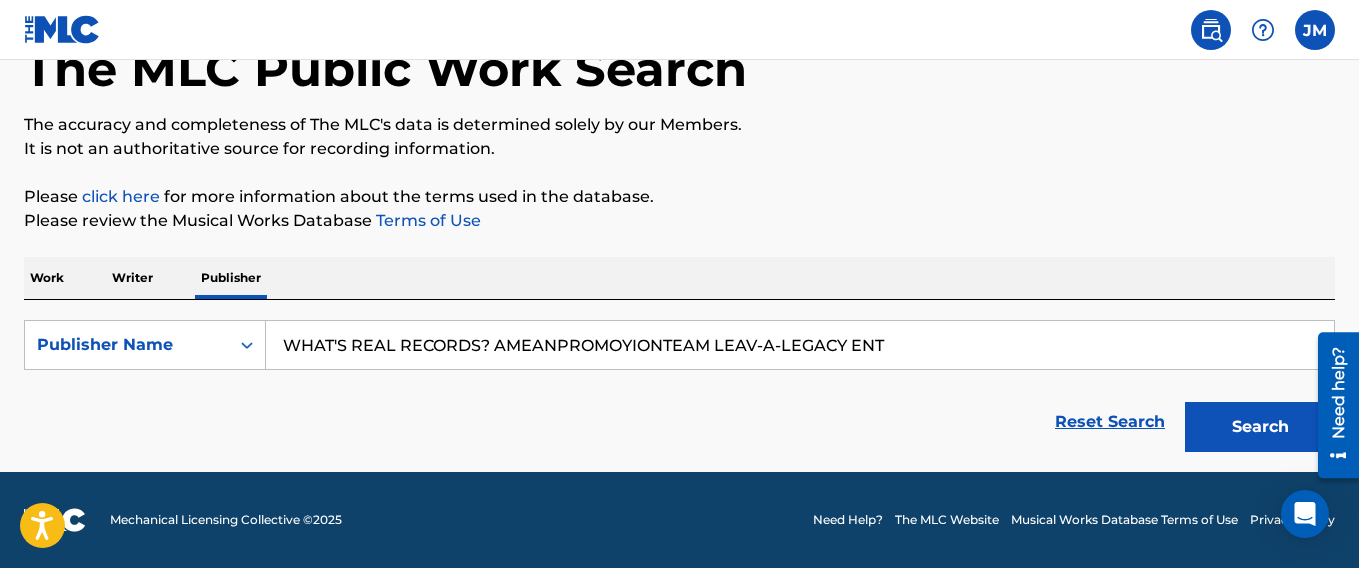 type on "WHAT'S REAL RECORDS? AMEANPROMOYIONTEAM LEAV-A-LEGACY ENT" 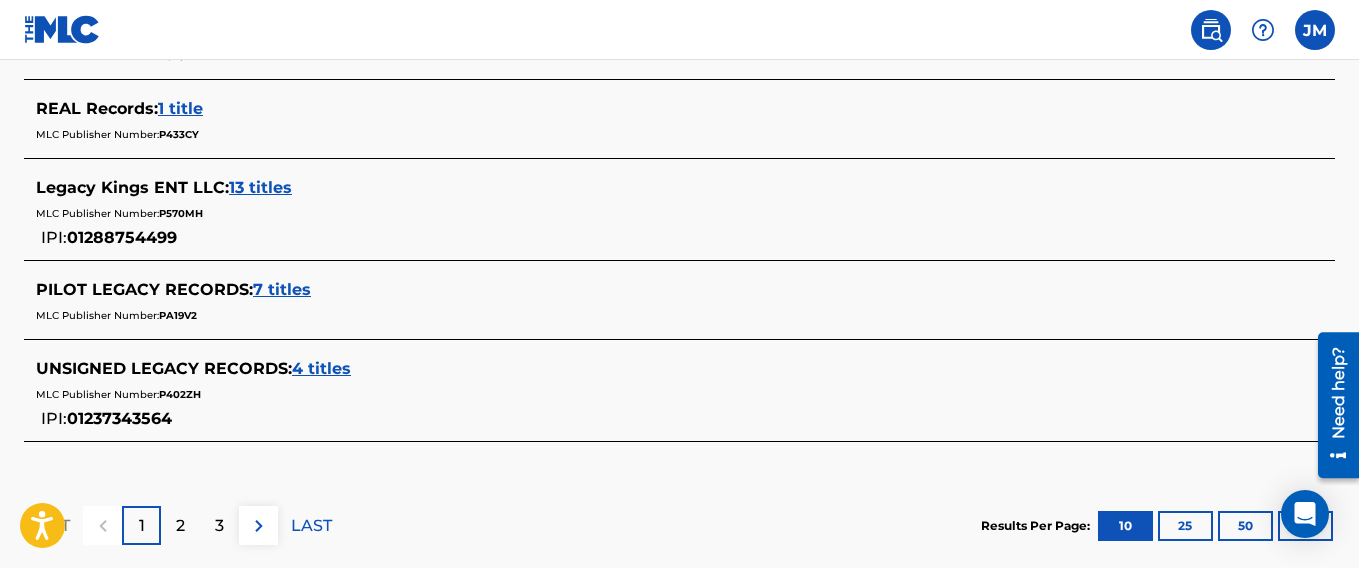 scroll, scrollTop: 1222, scrollLeft: 0, axis: vertical 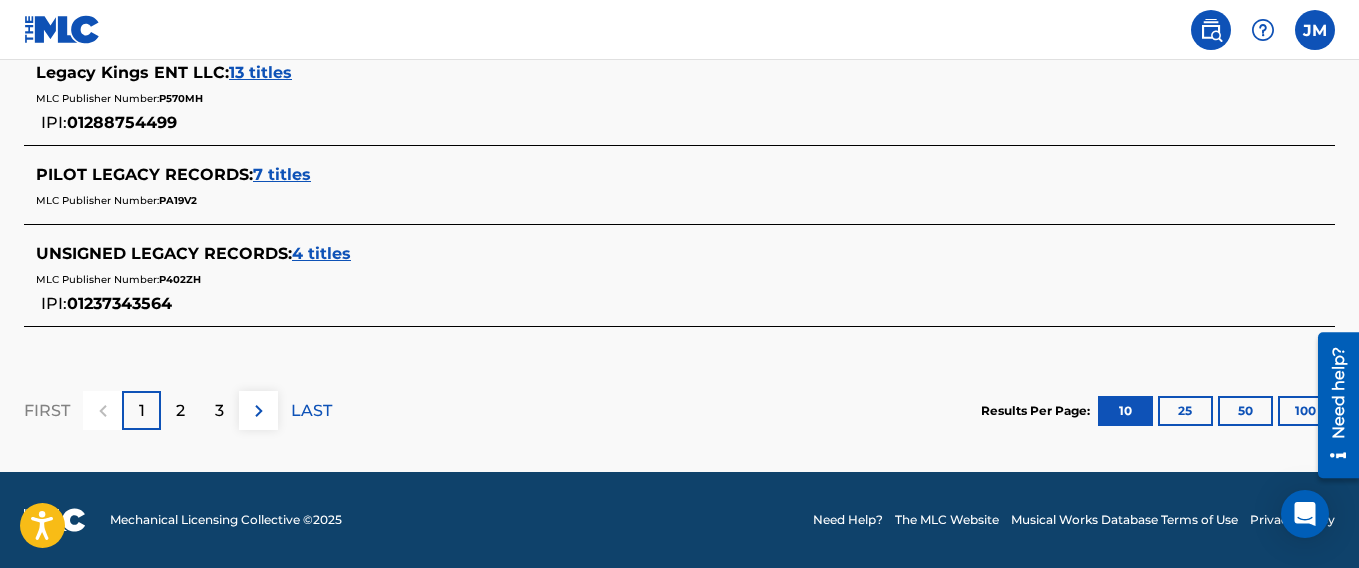 click on "2" at bounding box center (180, 410) 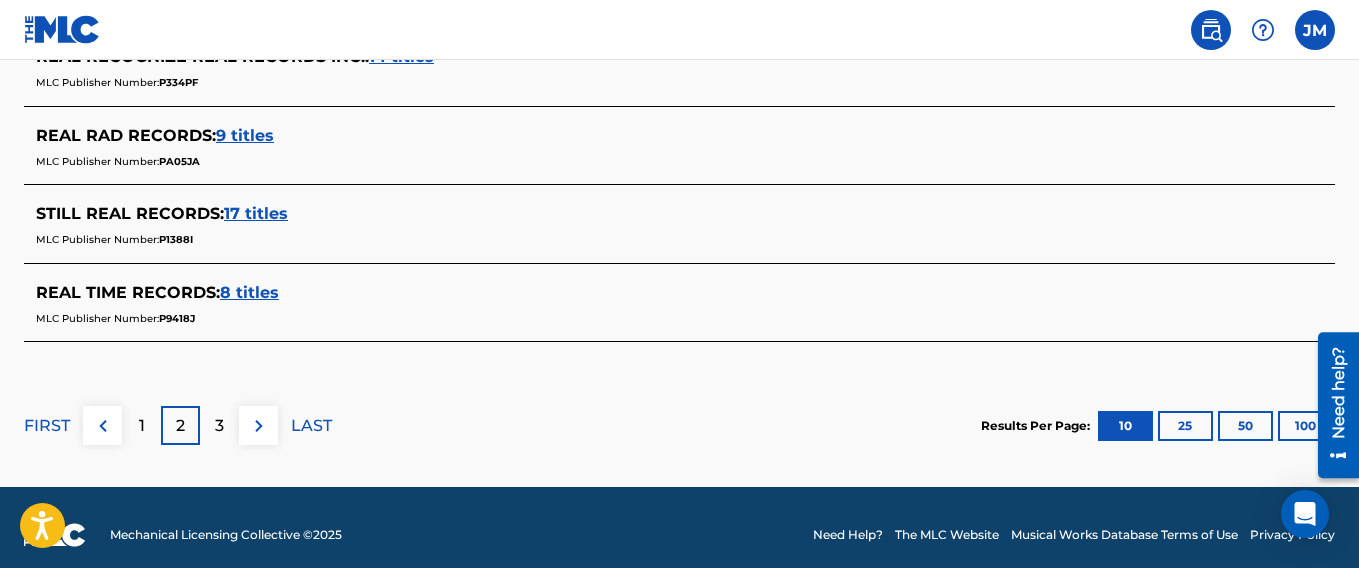 scroll, scrollTop: 1222, scrollLeft: 0, axis: vertical 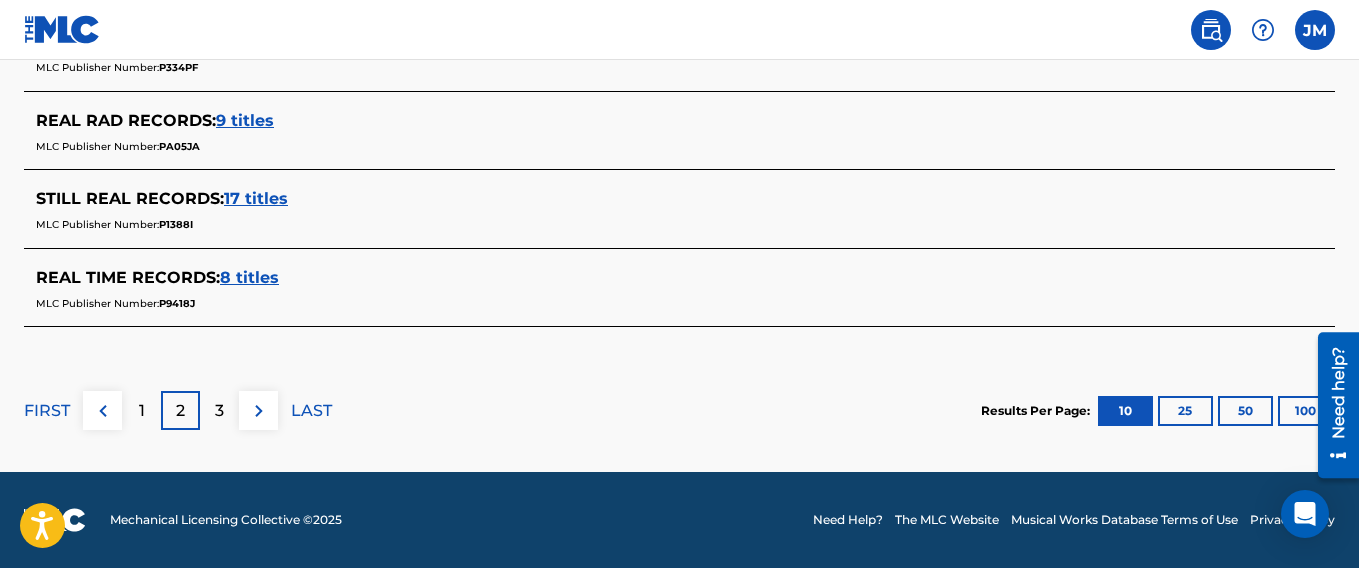 click on "3" at bounding box center [219, 411] 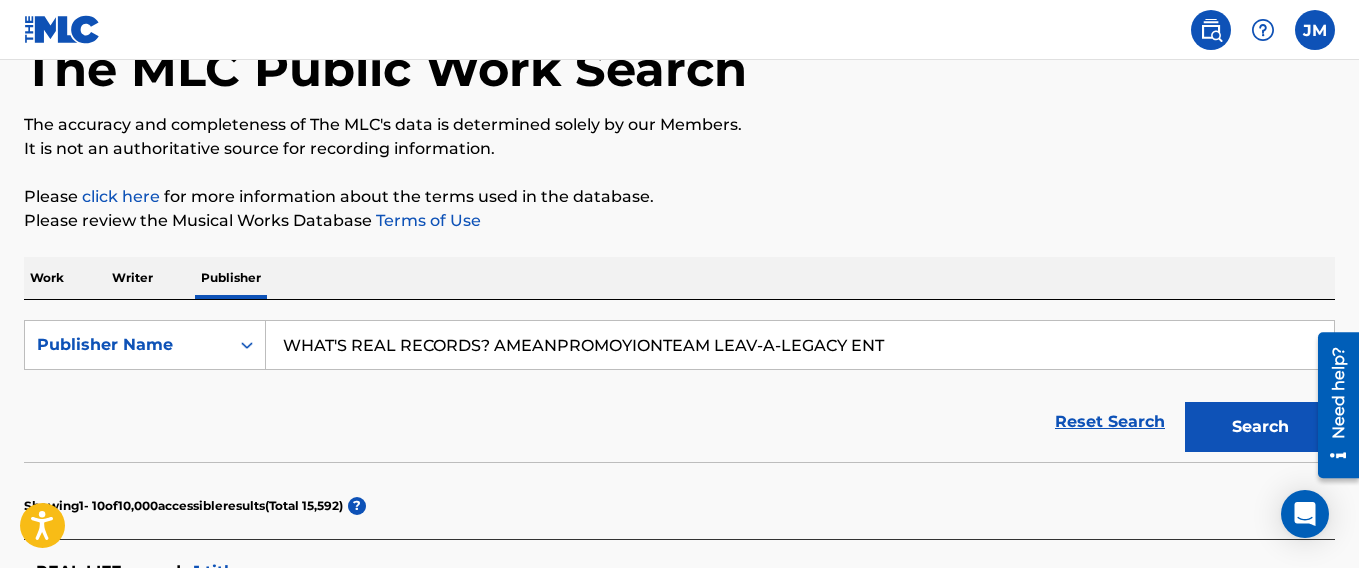scroll, scrollTop: 122, scrollLeft: 0, axis: vertical 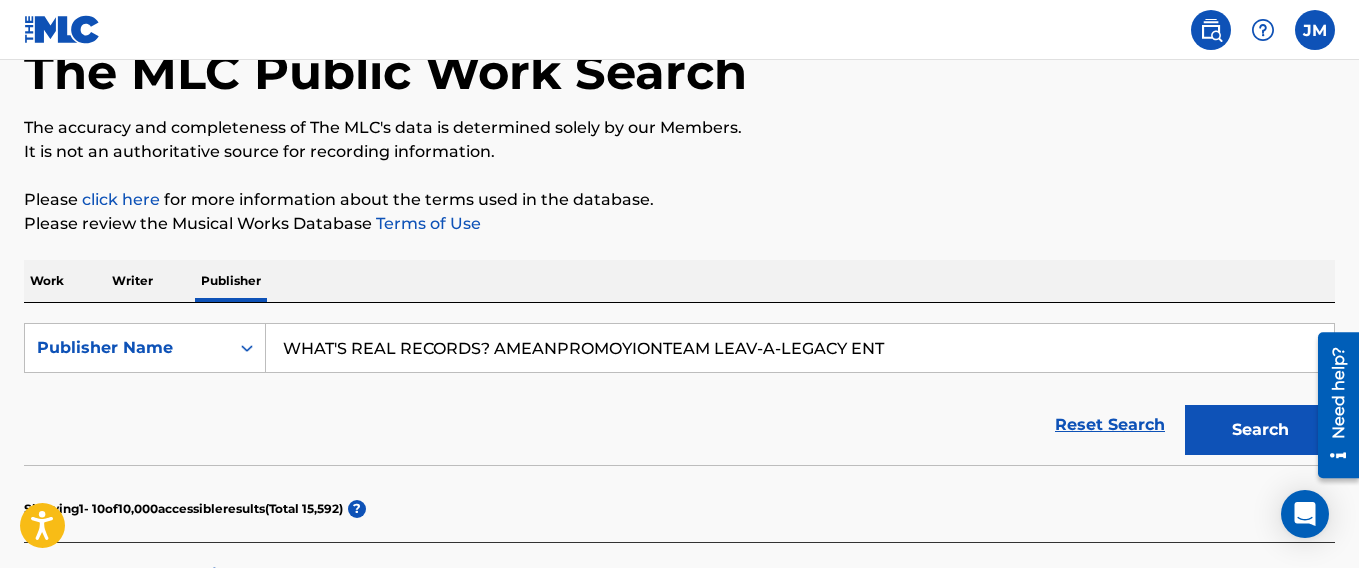 click on "WHAT'S REAL RECORDS? AMEANPROMOYIONTEAM LEAV-A-LEGACY ENT" at bounding box center (800, 348) 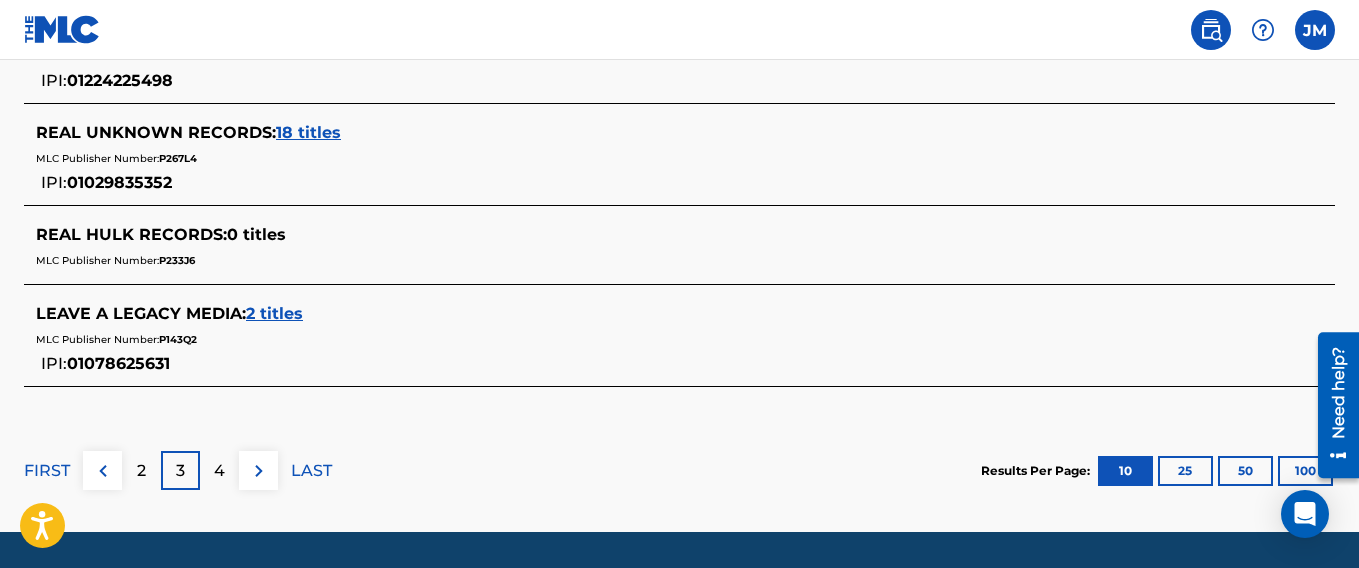scroll, scrollTop: 1222, scrollLeft: 0, axis: vertical 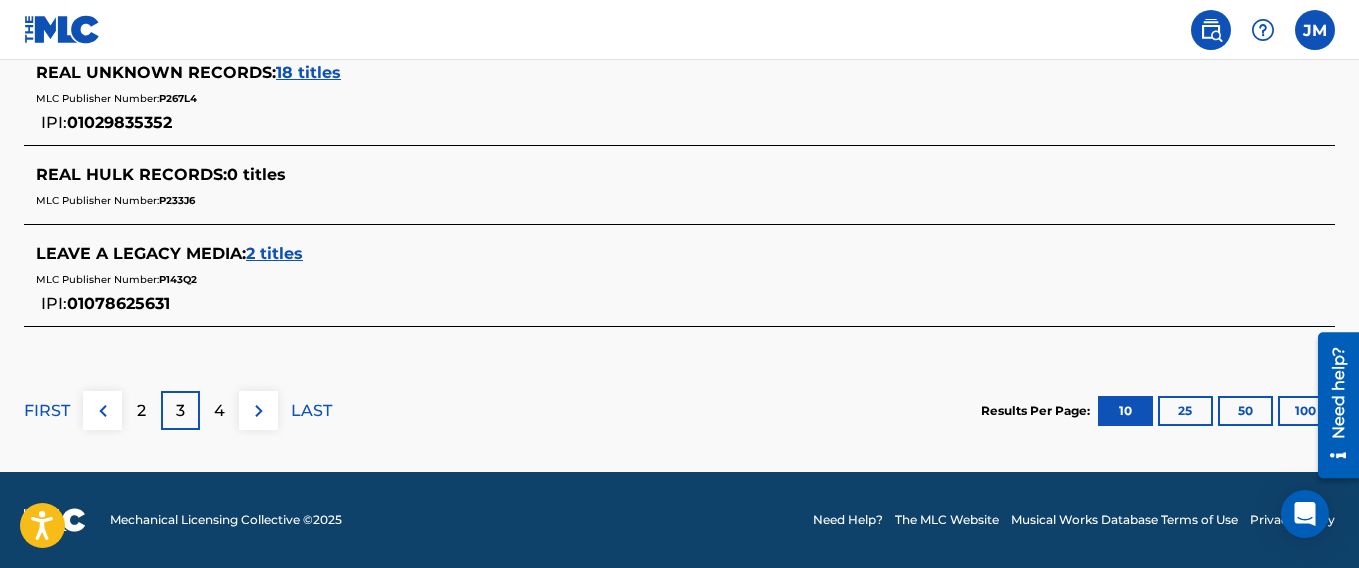 click on "4" at bounding box center (219, 411) 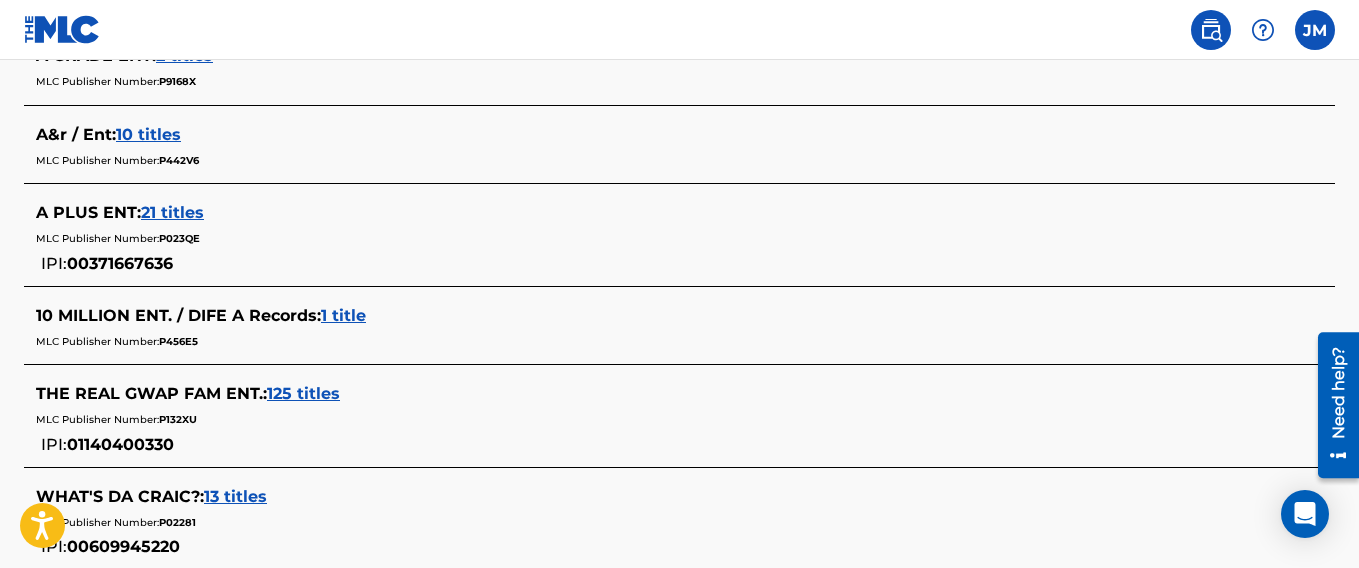 scroll, scrollTop: 1198, scrollLeft: 0, axis: vertical 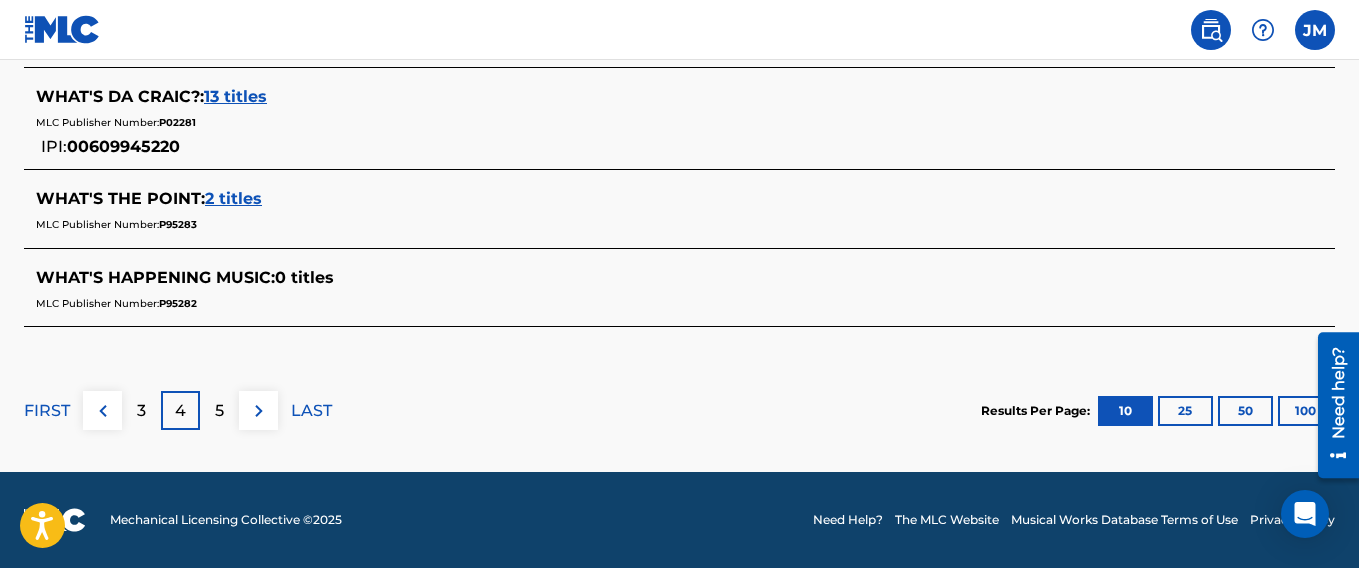 click on "5" at bounding box center [219, 410] 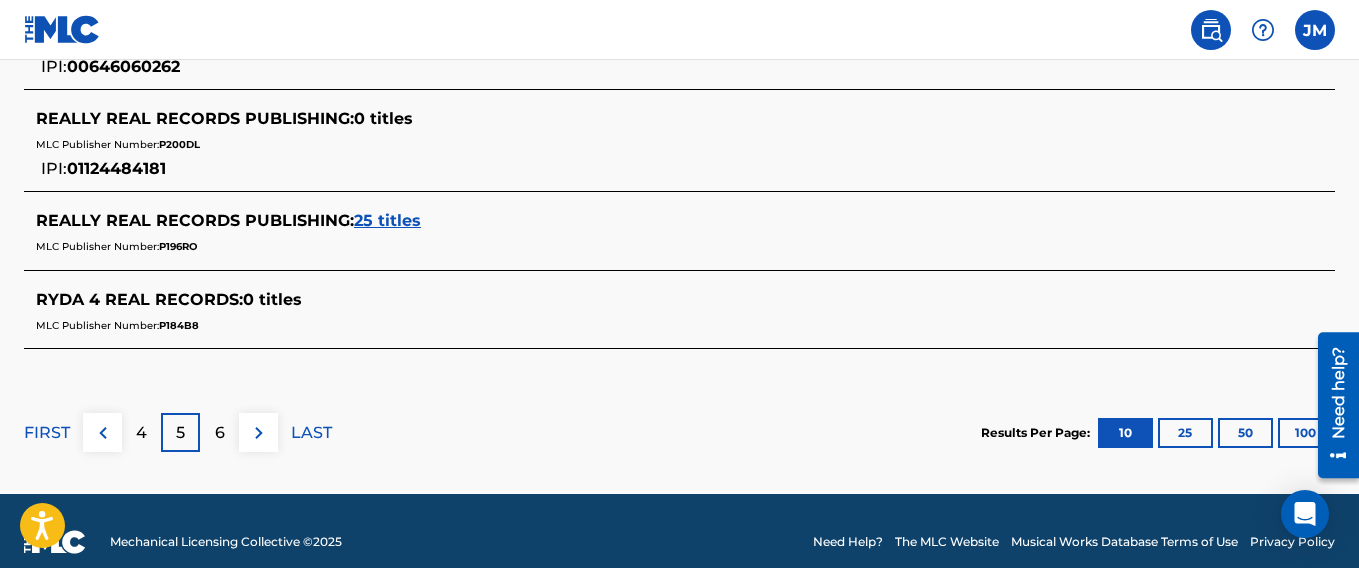 scroll, scrollTop: 1198, scrollLeft: 0, axis: vertical 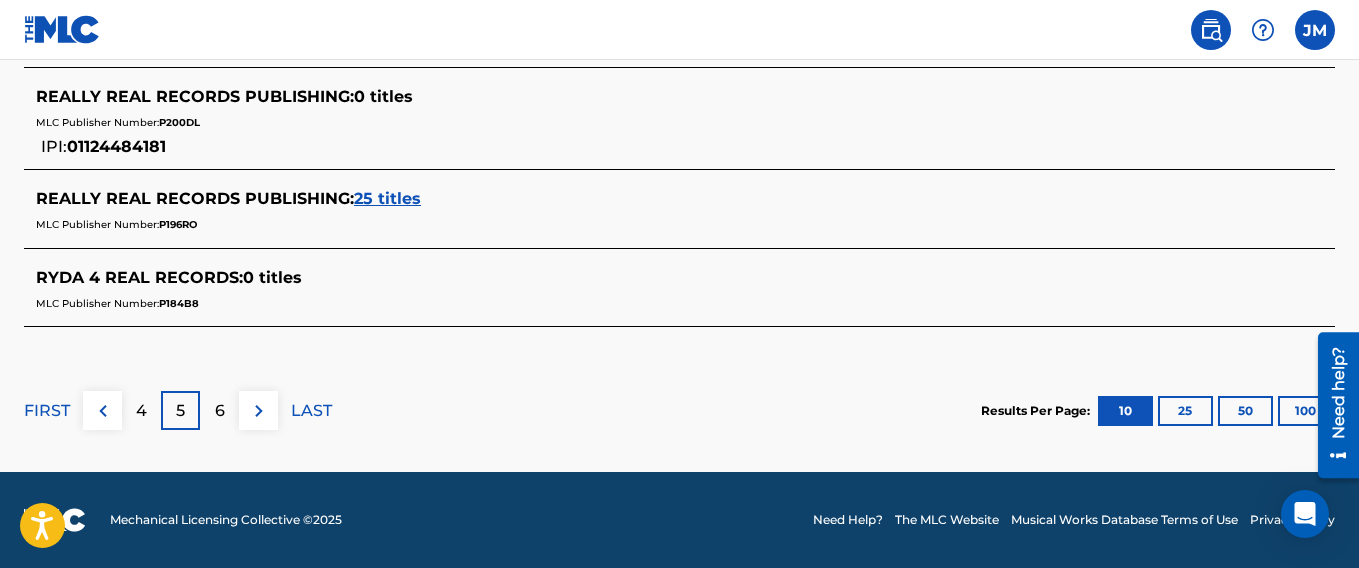 click on "6" at bounding box center (220, 411) 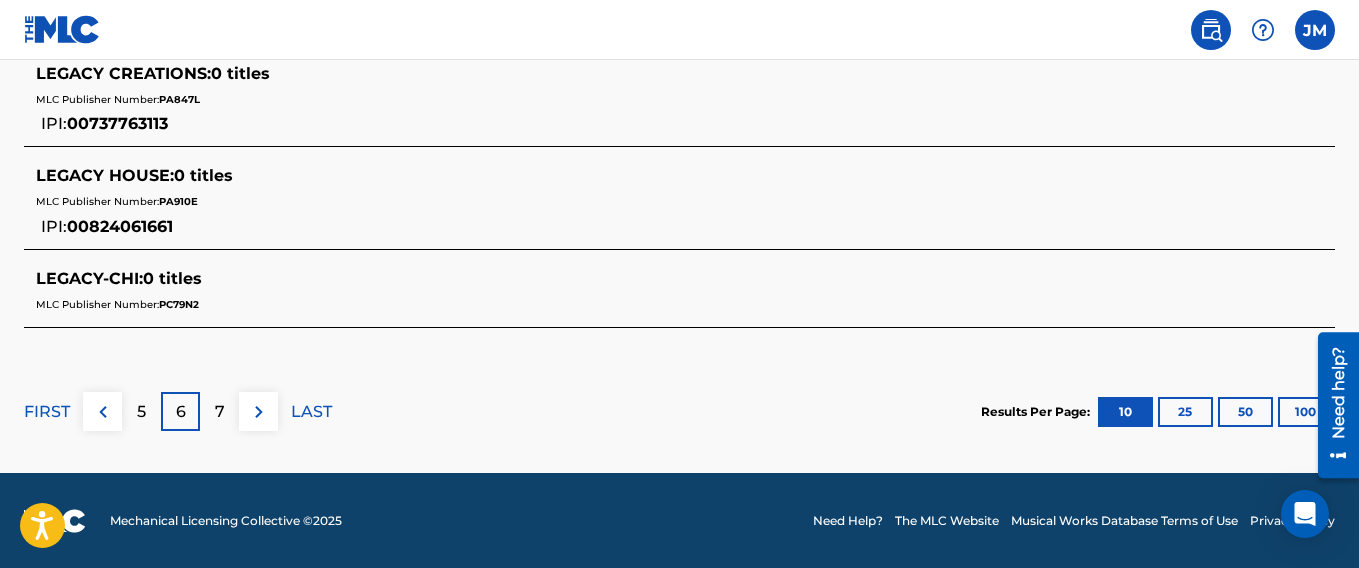 scroll, scrollTop: 1222, scrollLeft: 0, axis: vertical 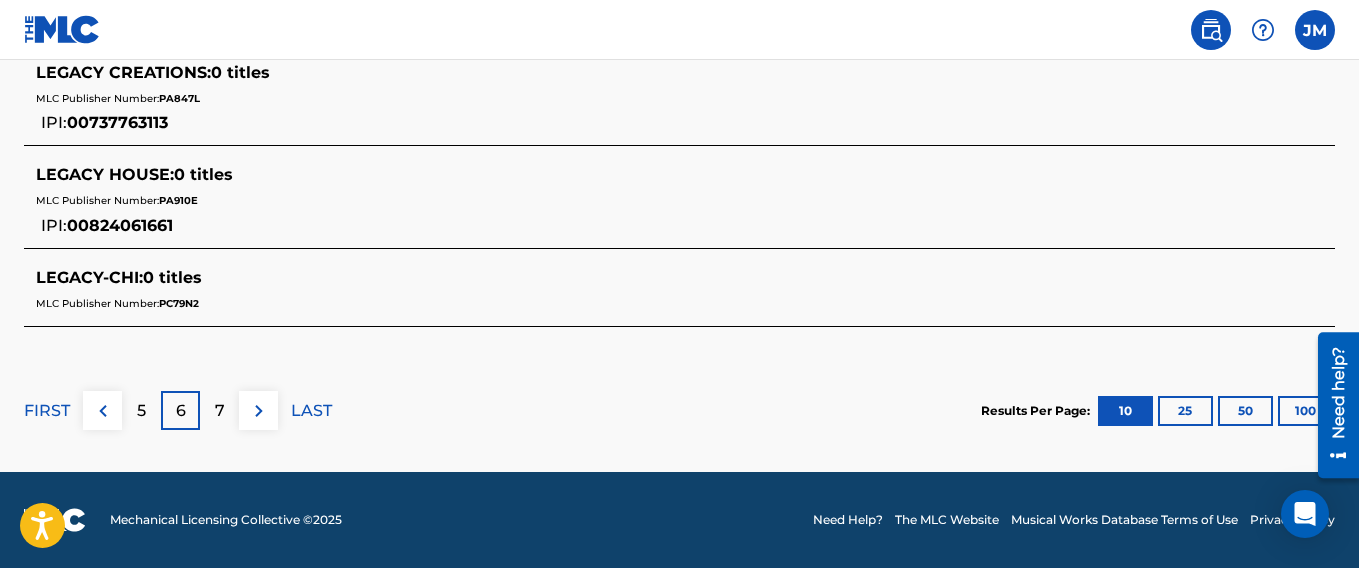 click on "7" at bounding box center (219, 410) 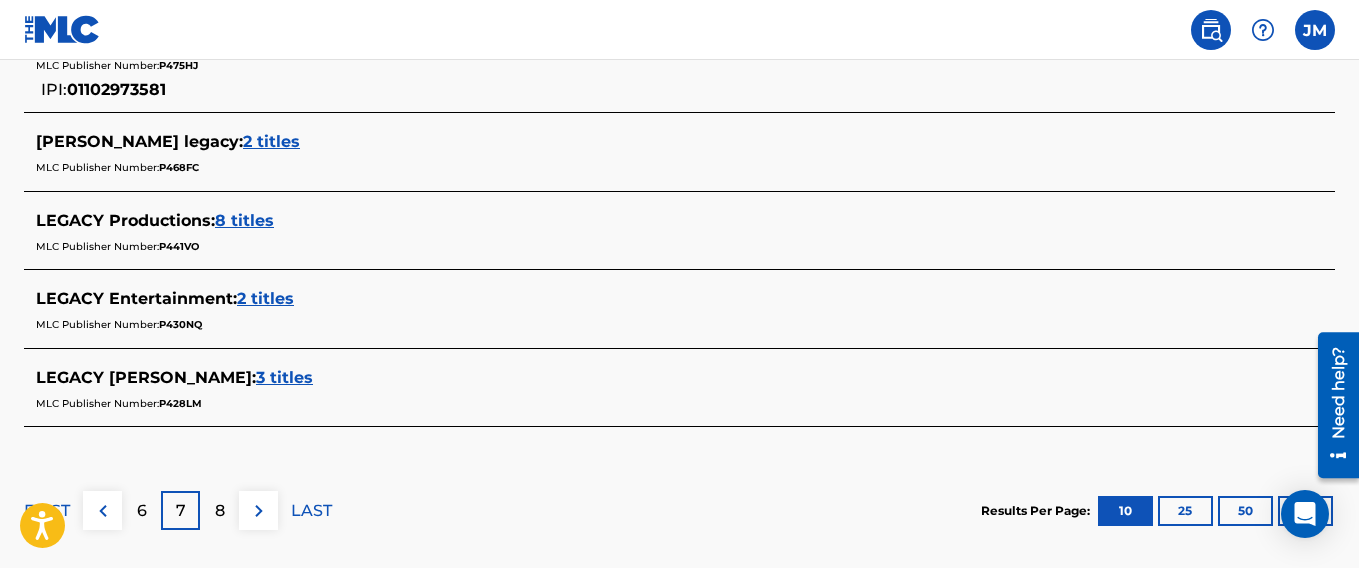 scroll, scrollTop: 1222, scrollLeft: 0, axis: vertical 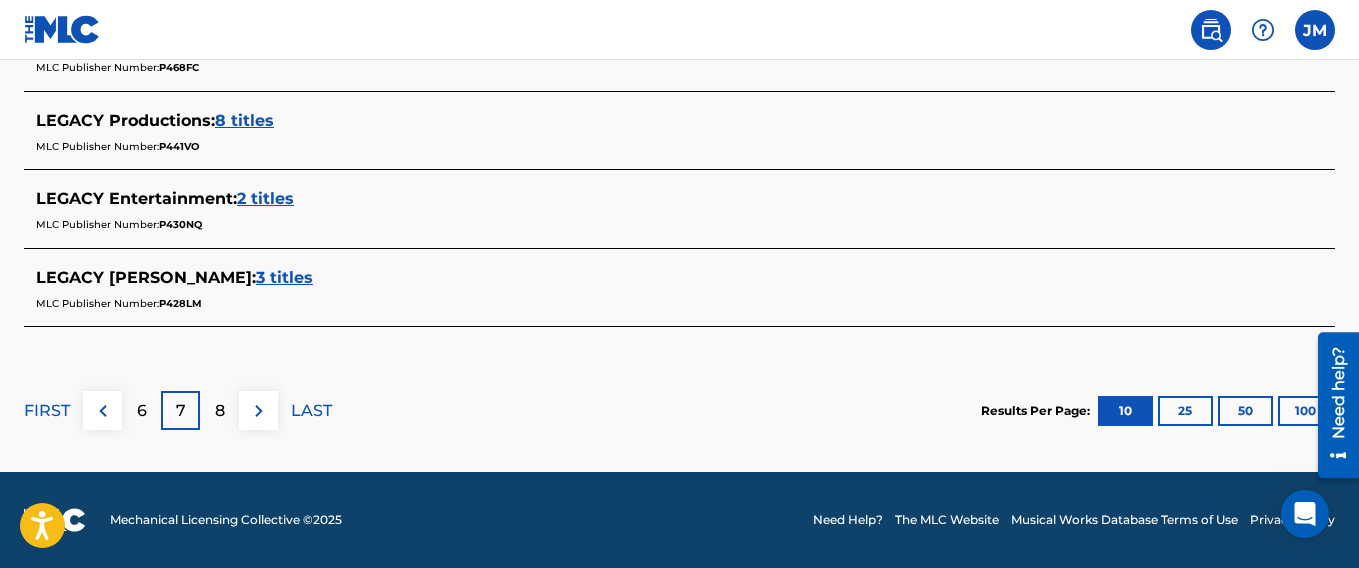 click on "8" at bounding box center [219, 410] 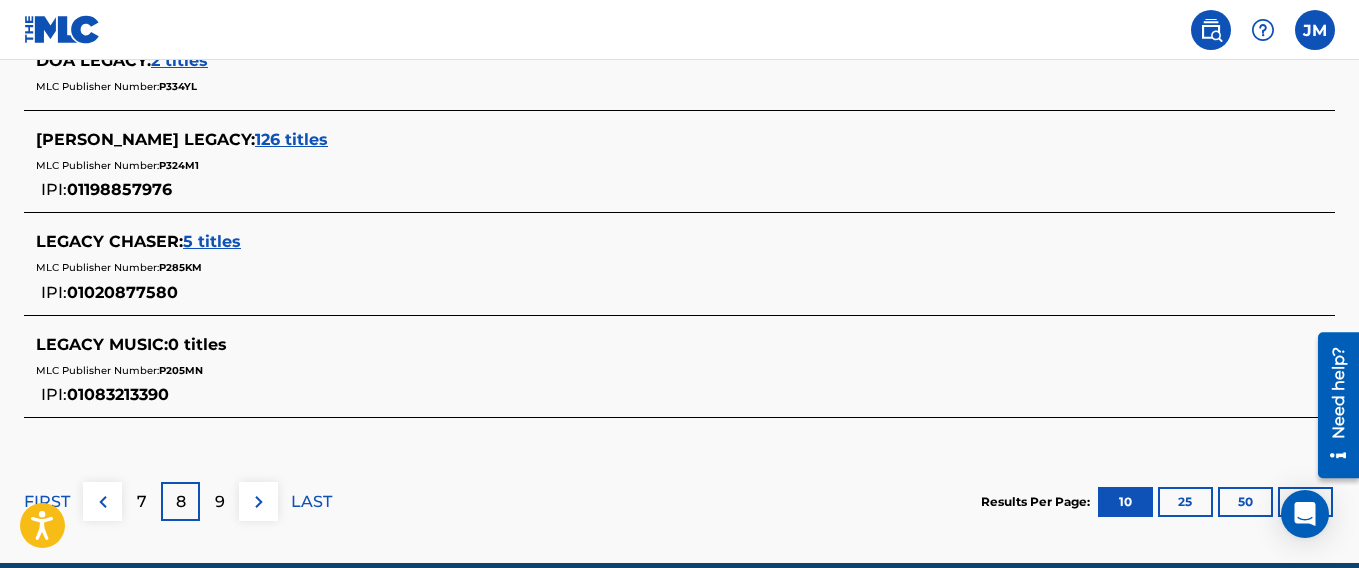 scroll, scrollTop: 1222, scrollLeft: 0, axis: vertical 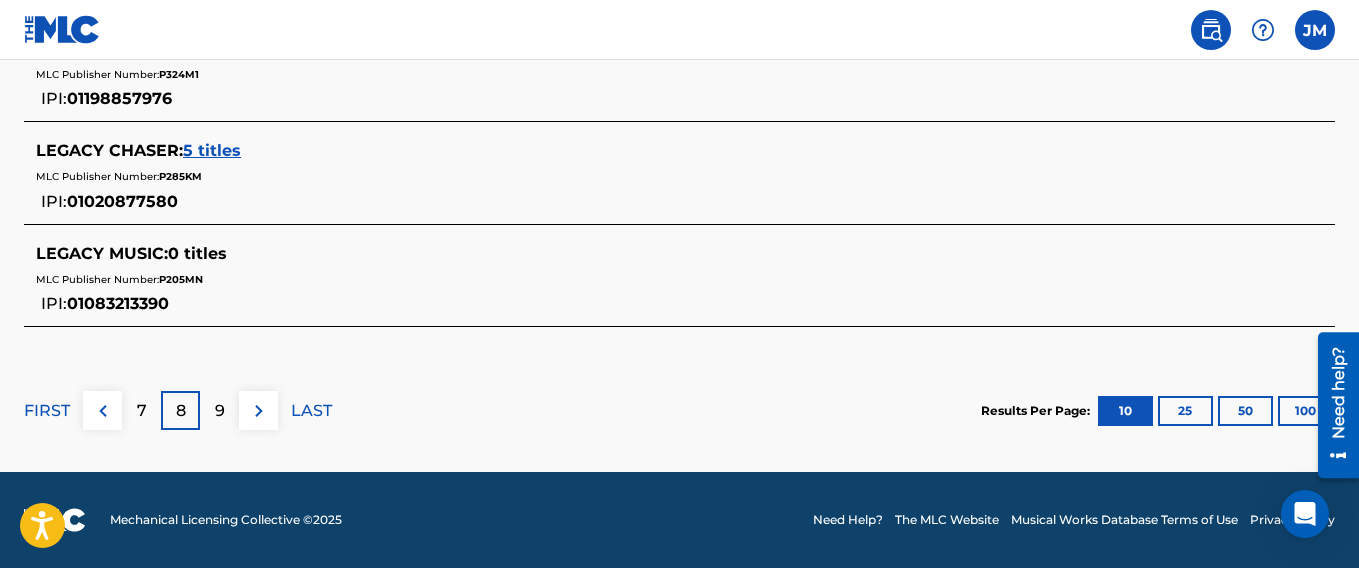 click on "LAST" at bounding box center (311, 411) 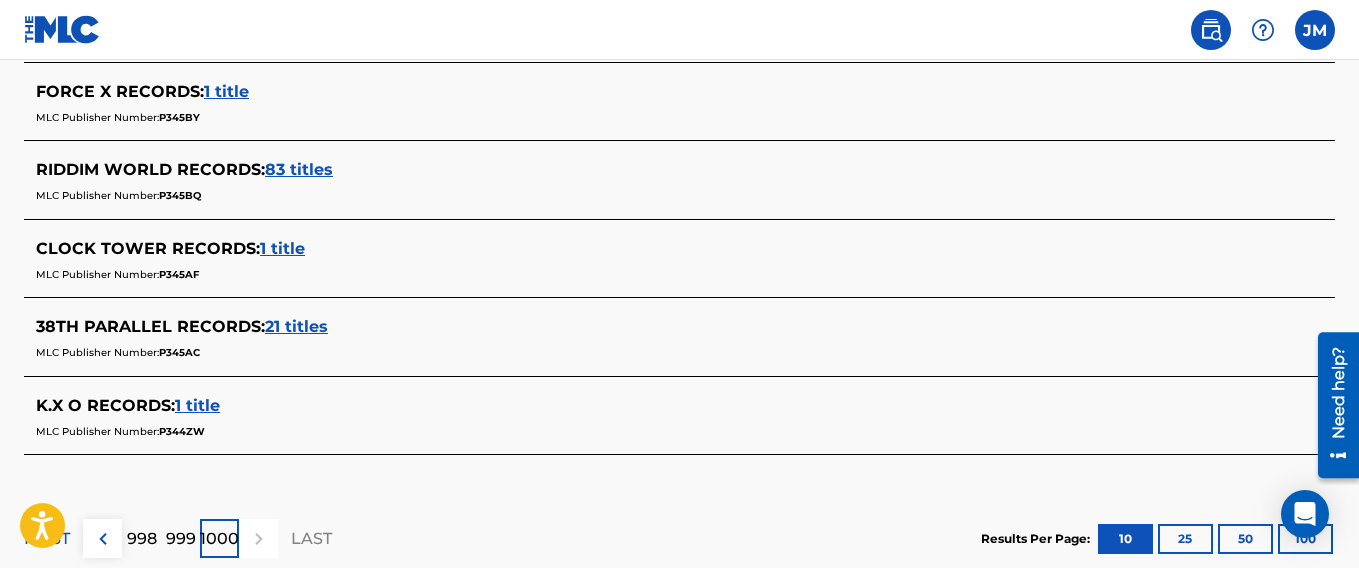 scroll, scrollTop: 1126, scrollLeft: 0, axis: vertical 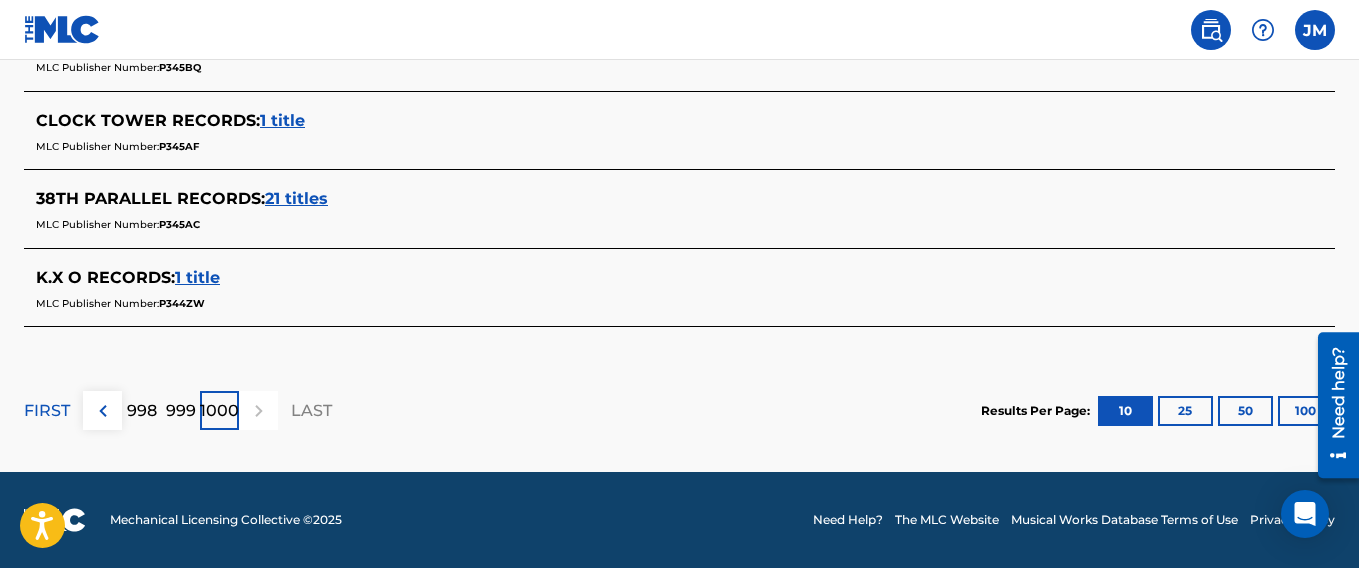 click on "999" at bounding box center (181, 411) 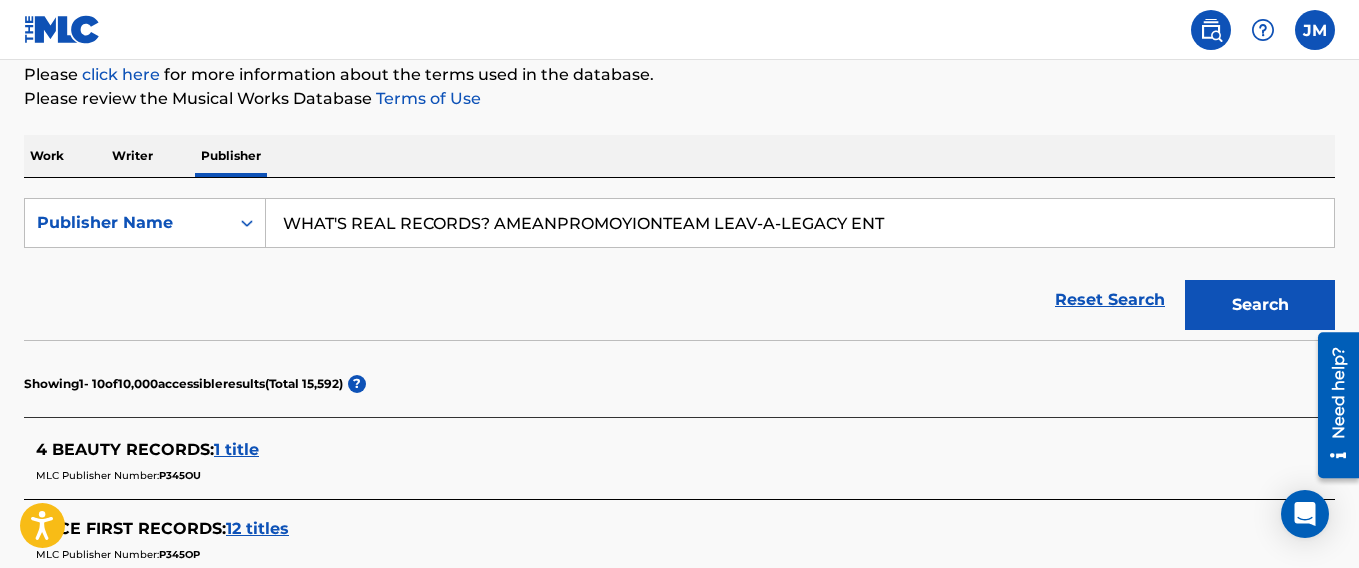 scroll, scrollTop: 0, scrollLeft: 0, axis: both 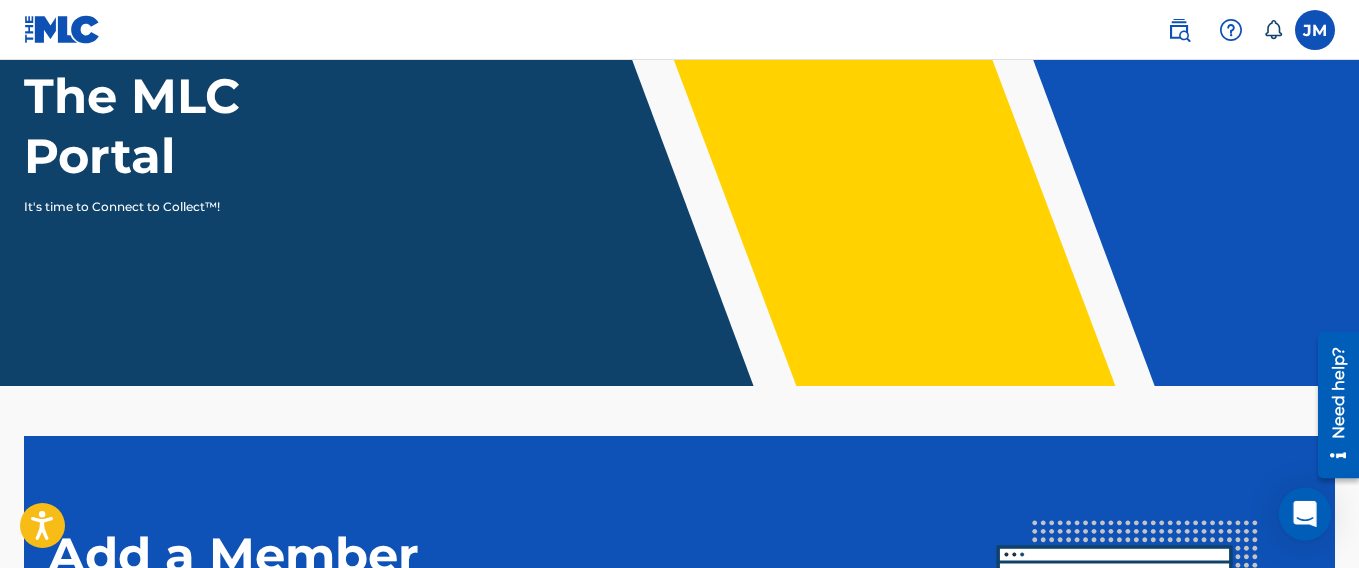 click 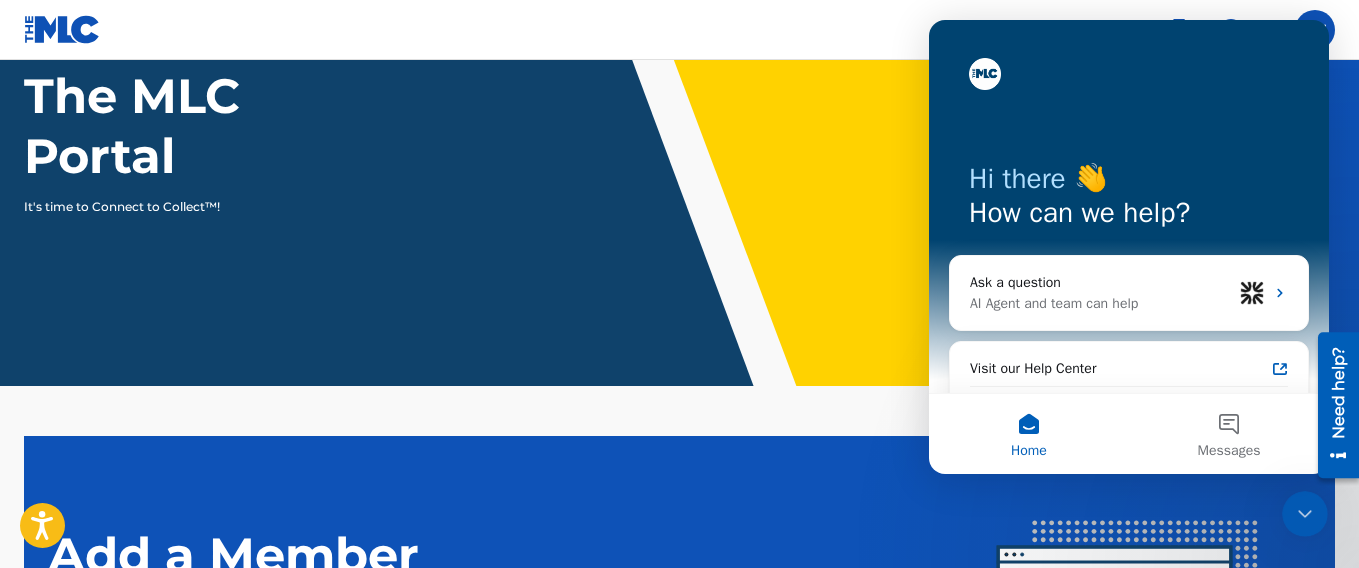 scroll, scrollTop: 0, scrollLeft: 0, axis: both 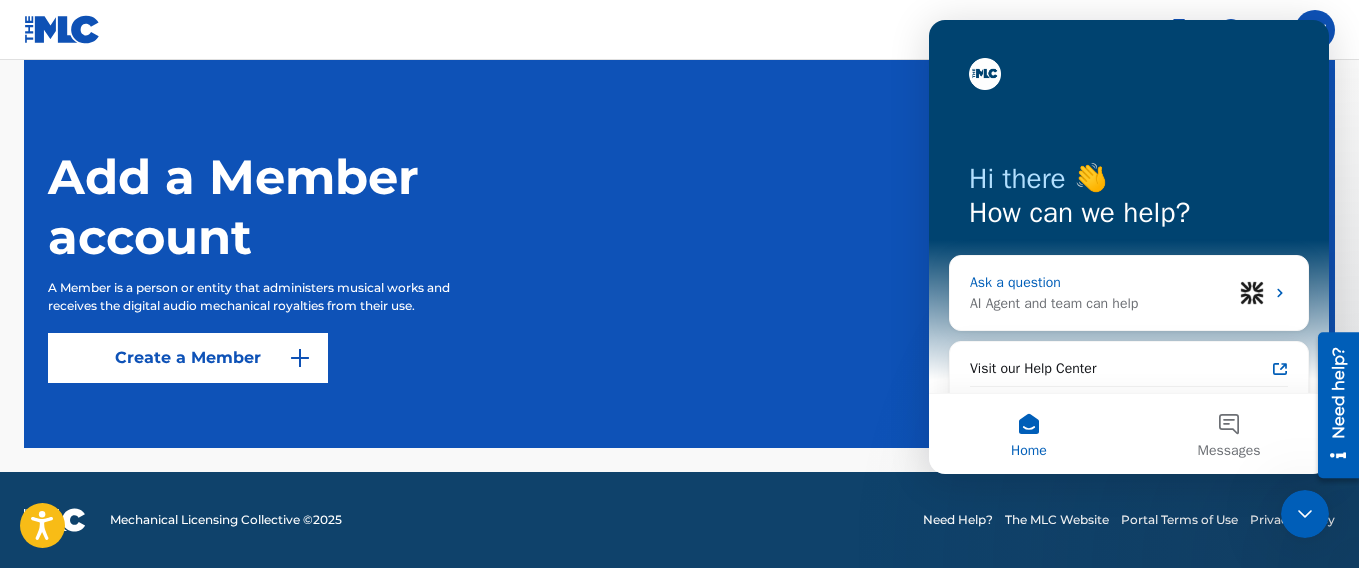 click on "Ask a question AI Agent and team can help" at bounding box center [1129, 293] 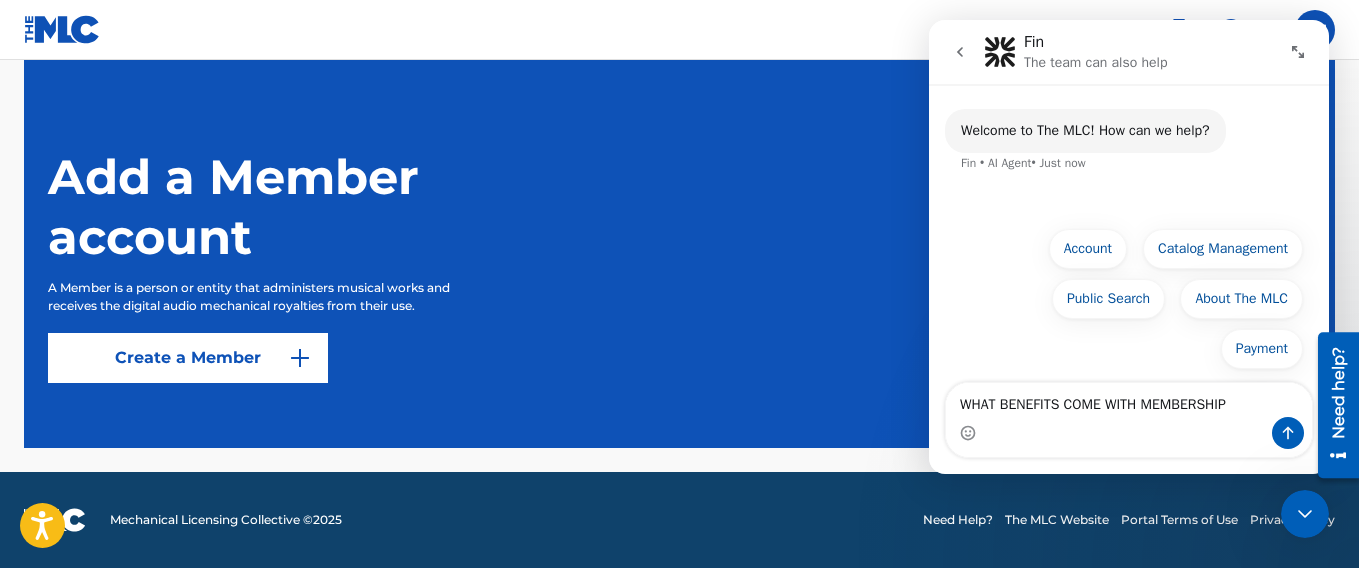 type on "WHAT BENEFITS COME WITH MEMBERSHIP" 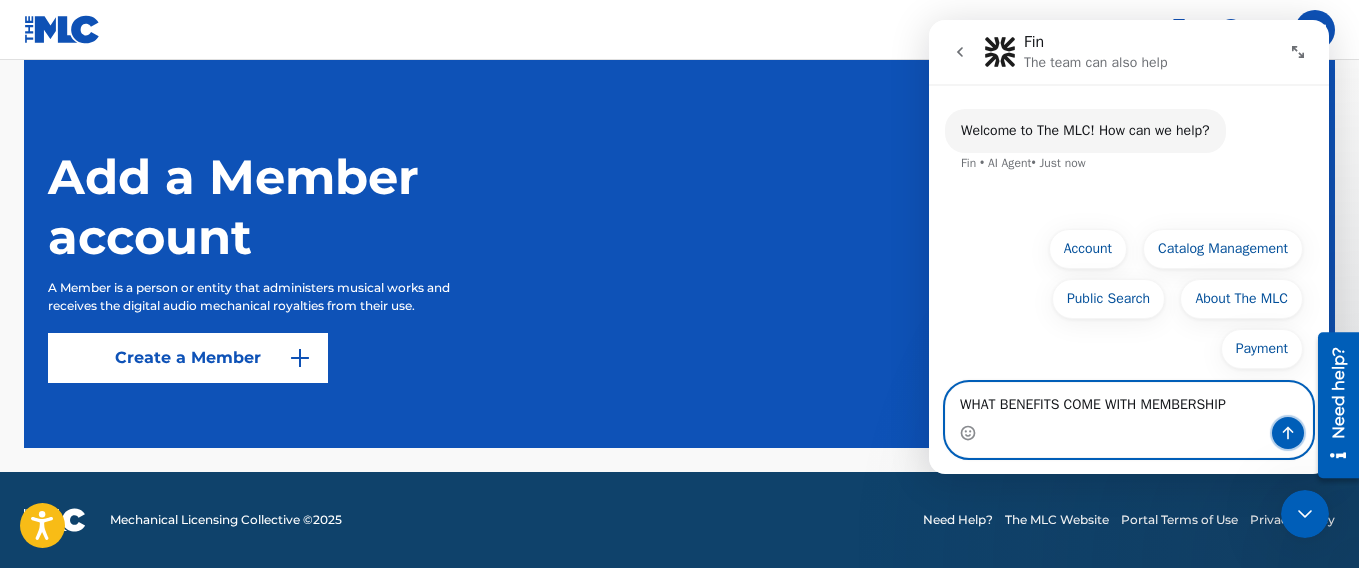 click at bounding box center [1288, 433] 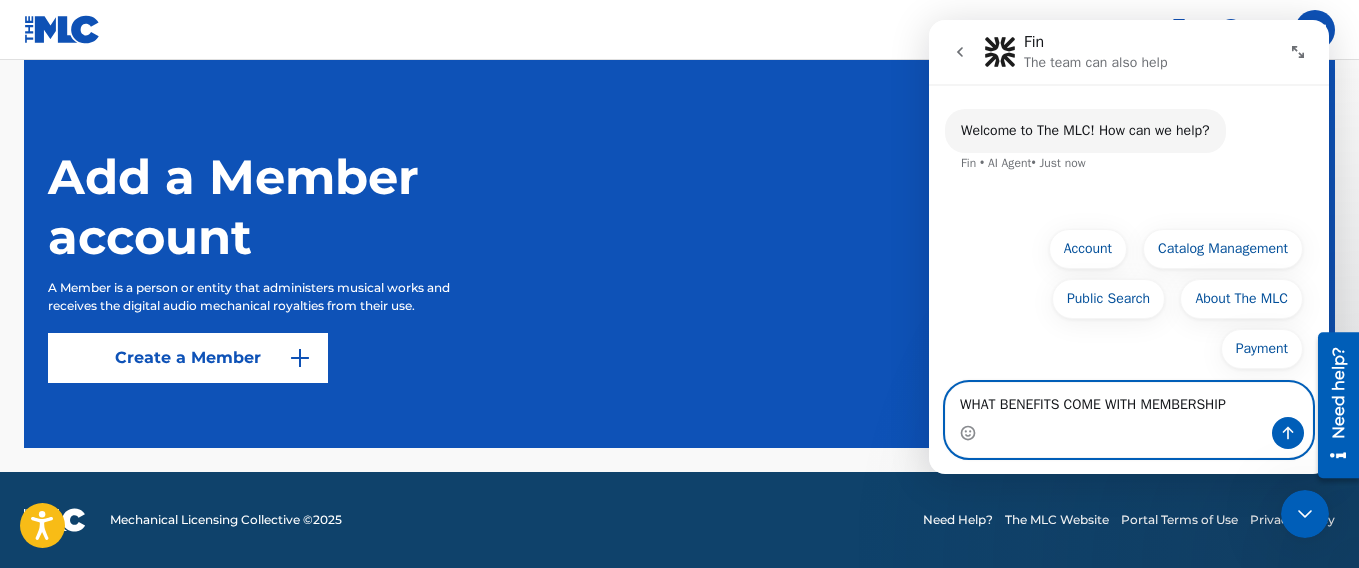 type 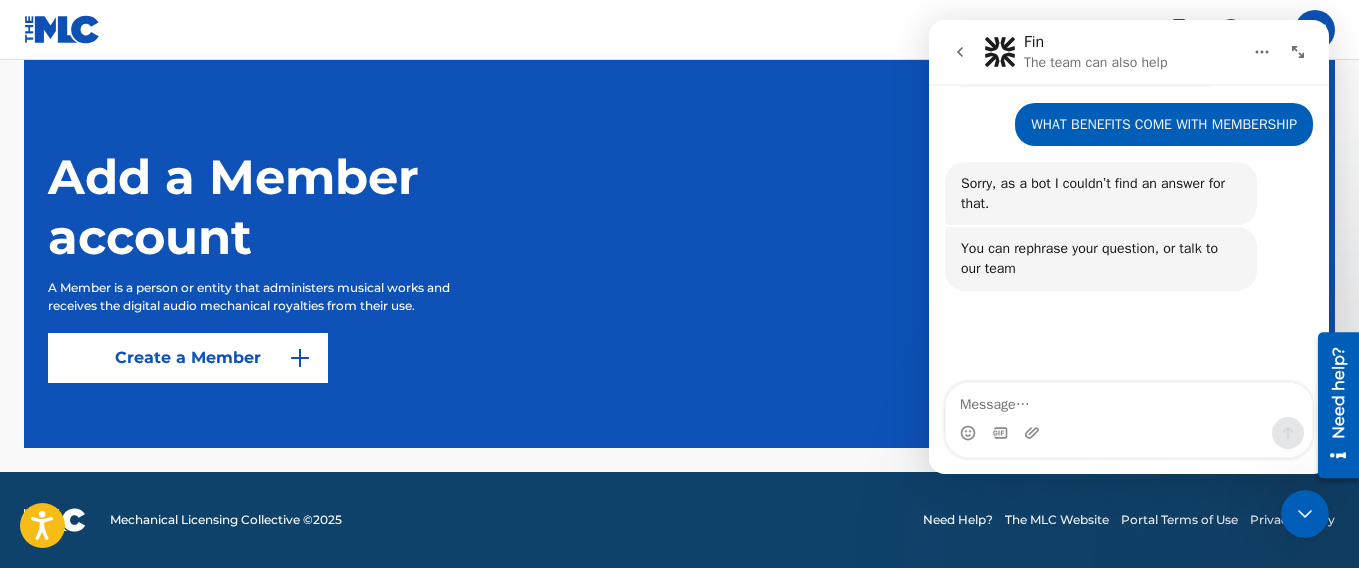scroll, scrollTop: 67, scrollLeft: 0, axis: vertical 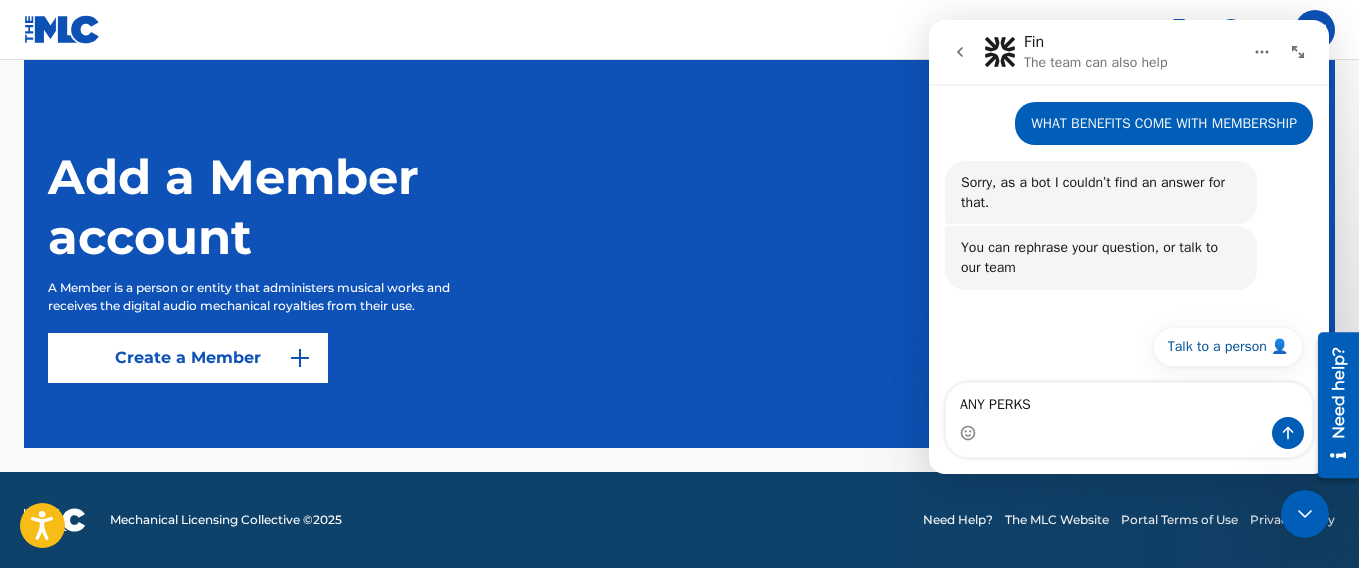 type on "ANY PERKS" 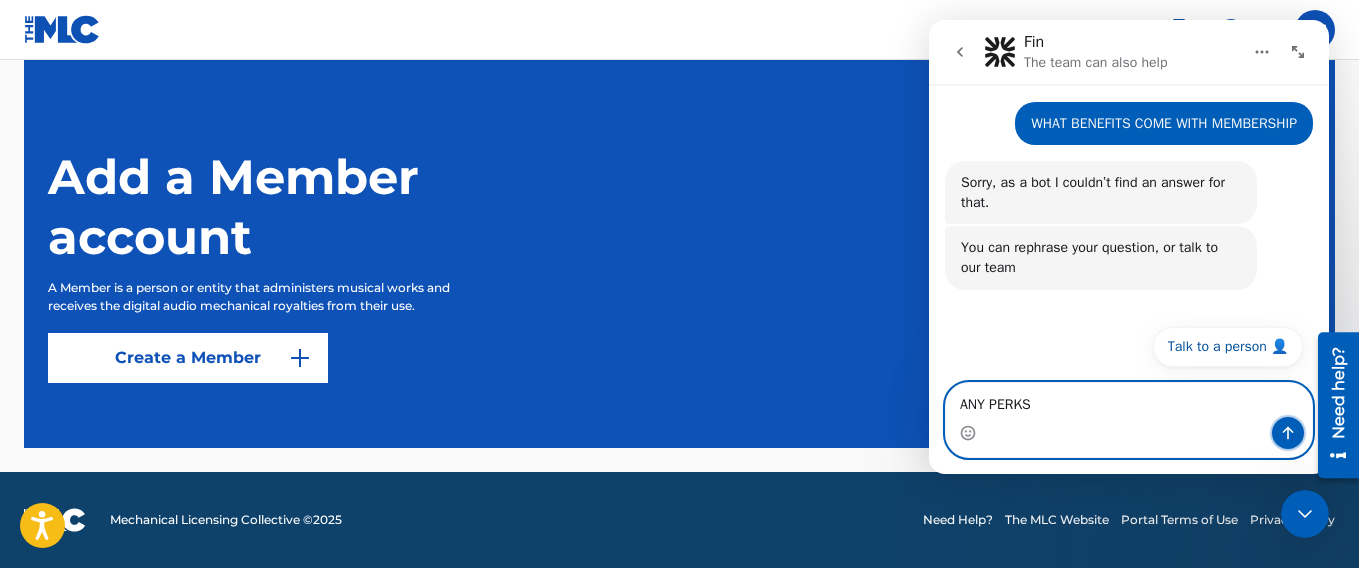 click 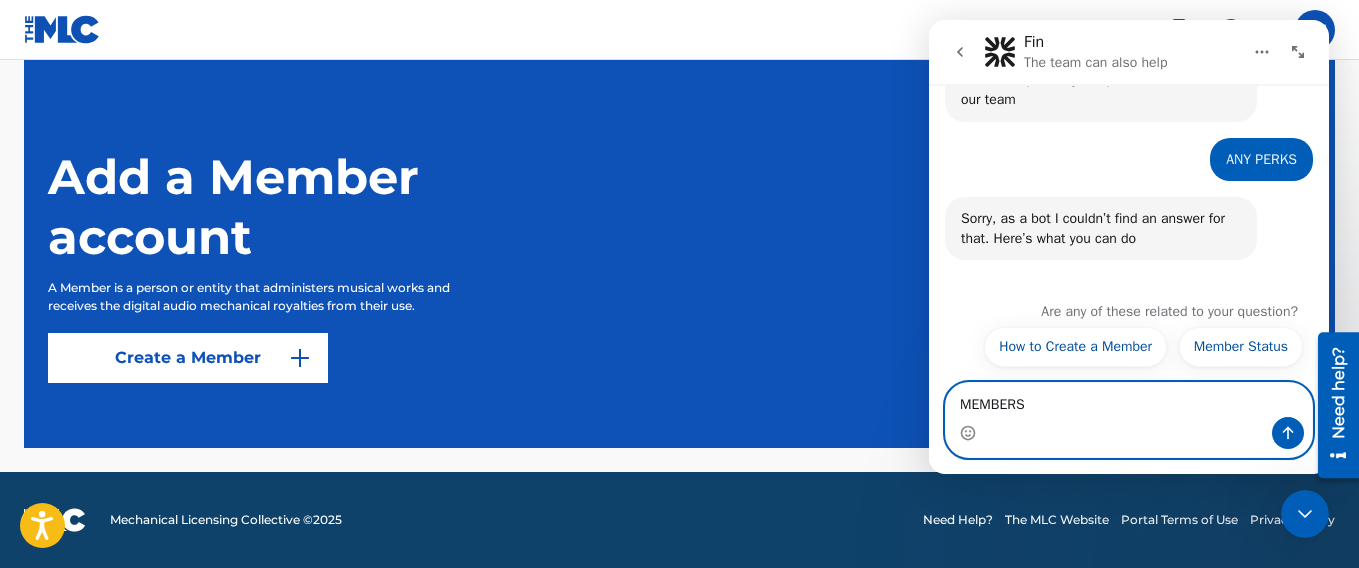 scroll, scrollTop: 235, scrollLeft: 0, axis: vertical 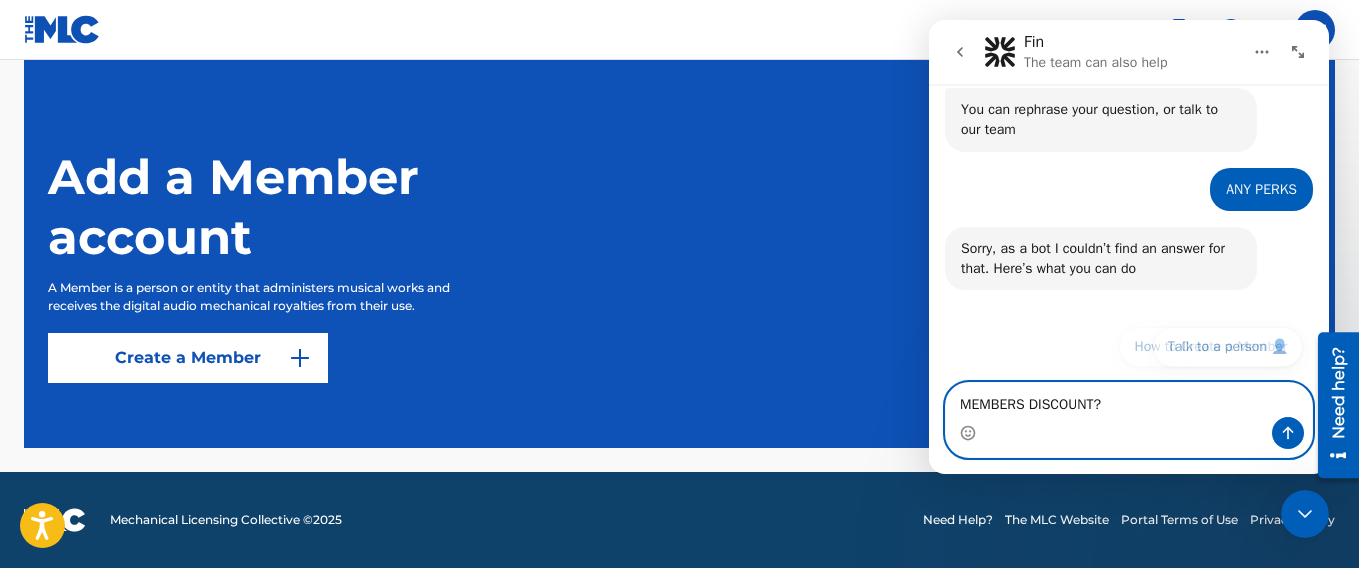 type on "MEMBERS DISCOUNT?" 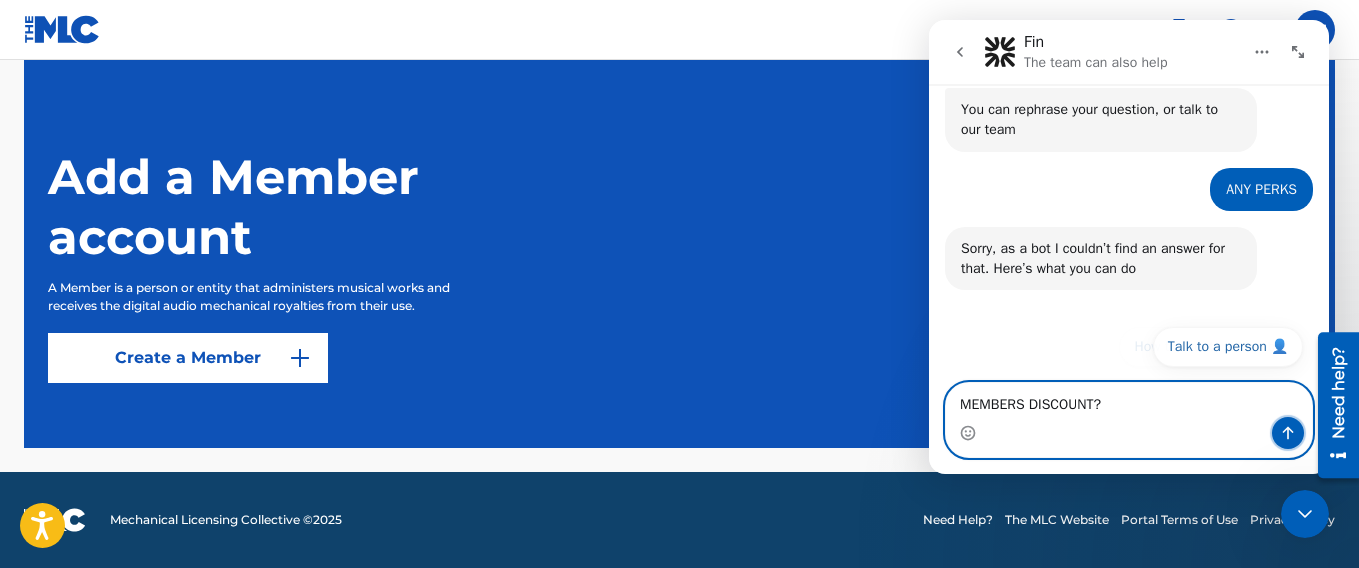 click 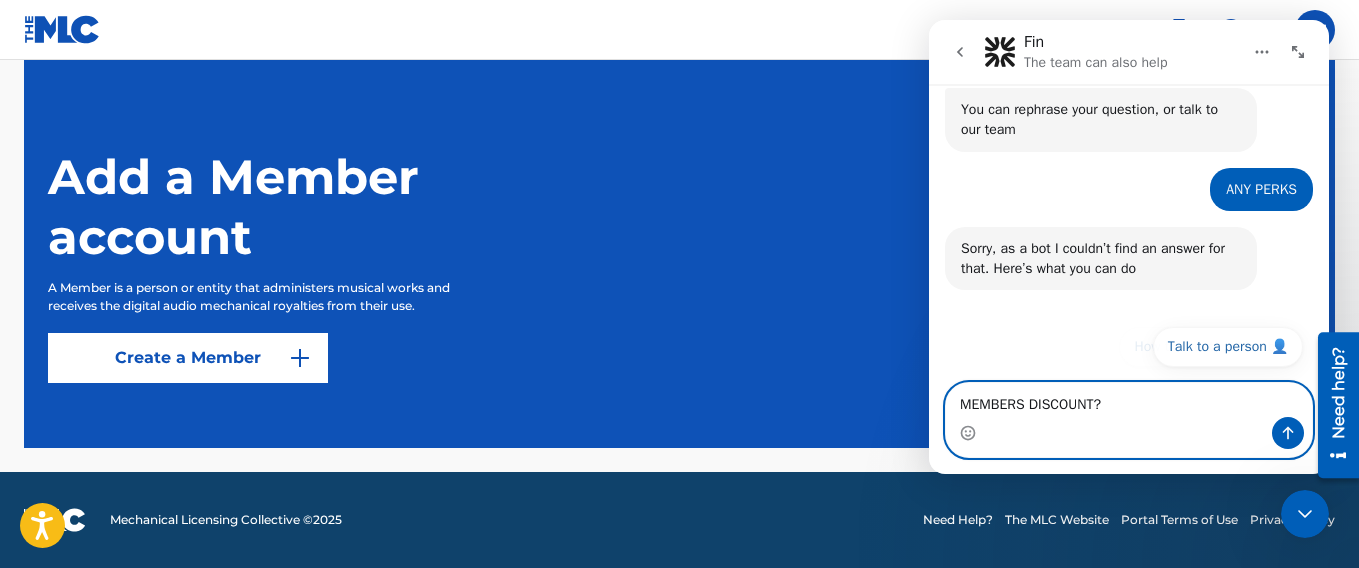type 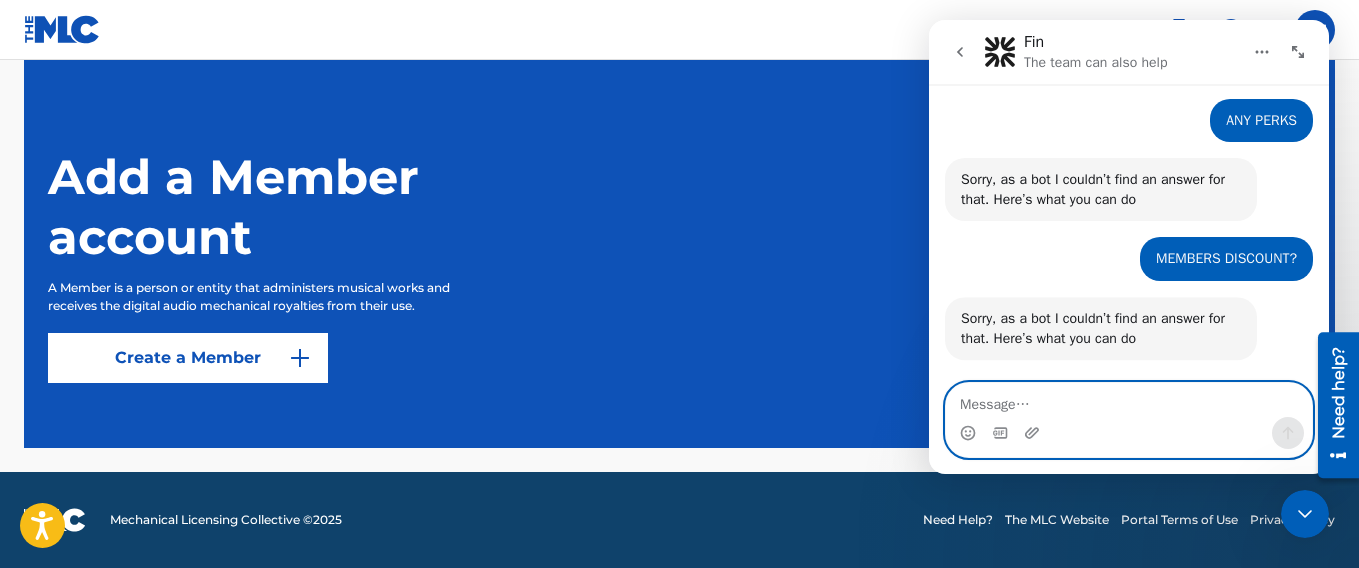 scroll, scrollTop: 344, scrollLeft: 0, axis: vertical 